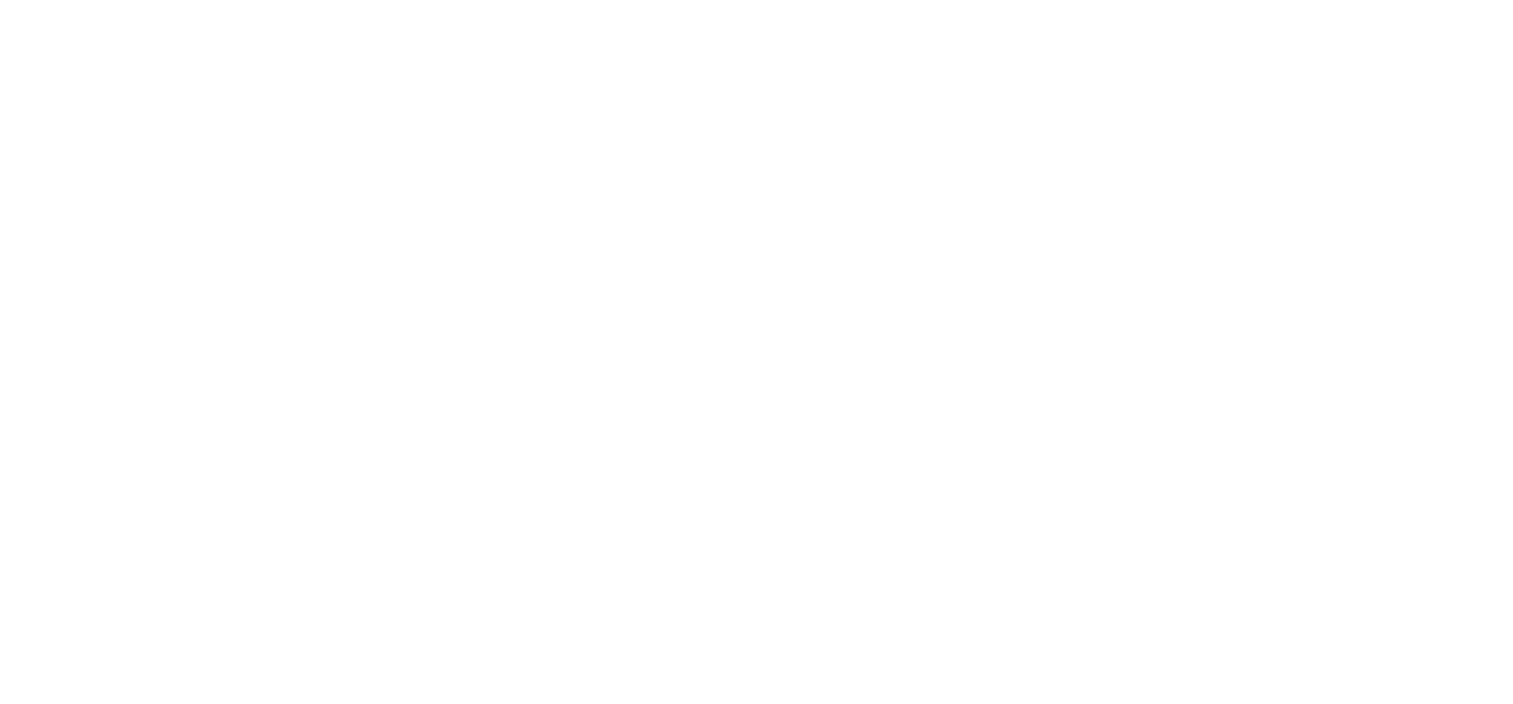scroll, scrollTop: 0, scrollLeft: 0, axis: both 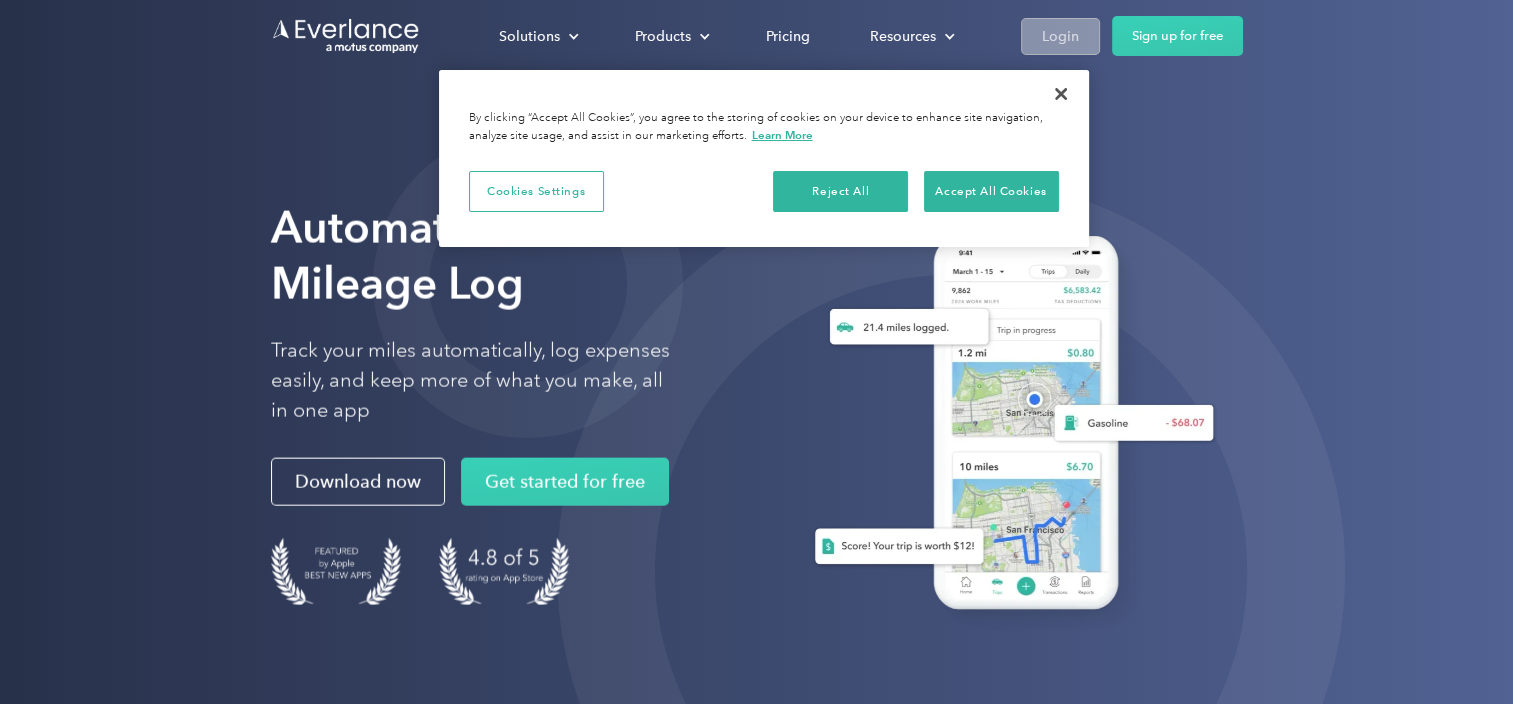 click on "Login" at bounding box center [1060, 36] 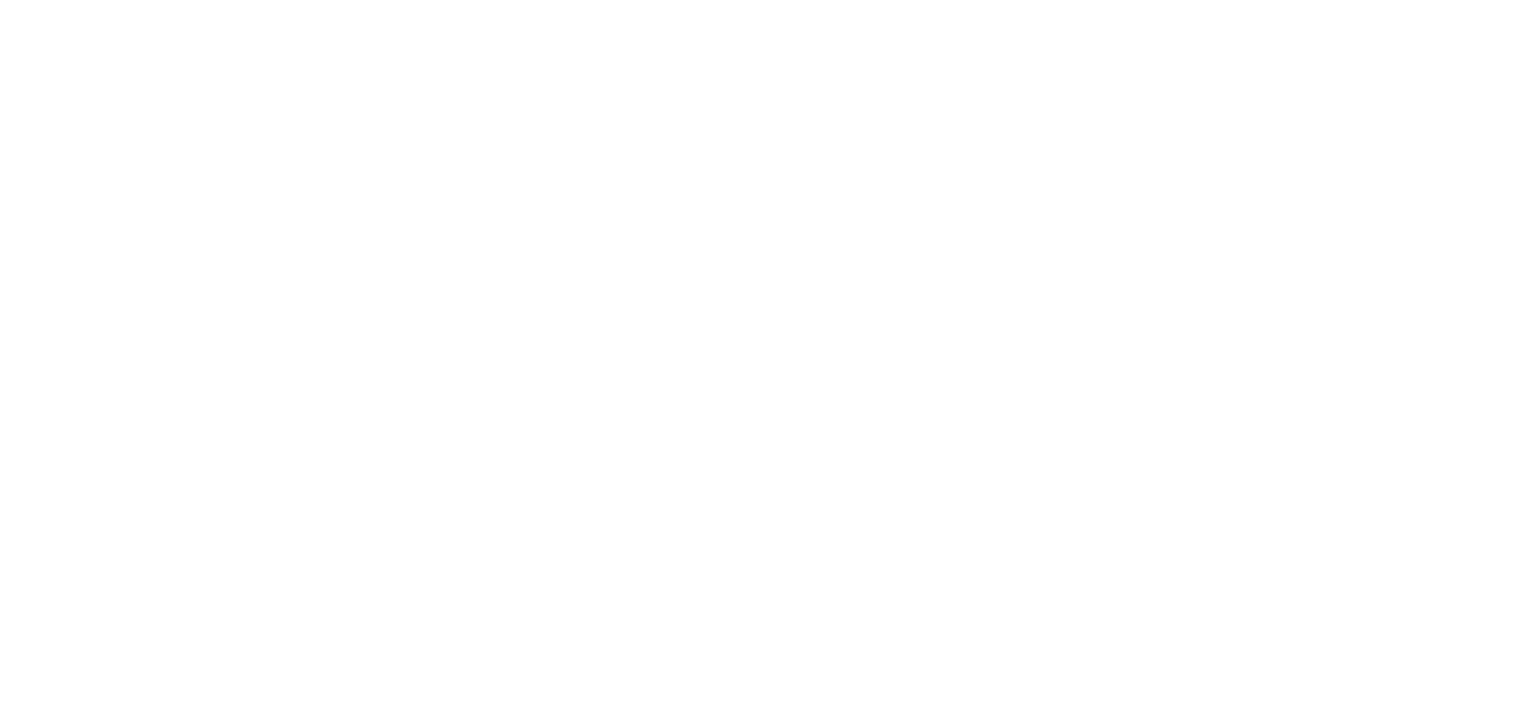 scroll, scrollTop: 0, scrollLeft: 0, axis: both 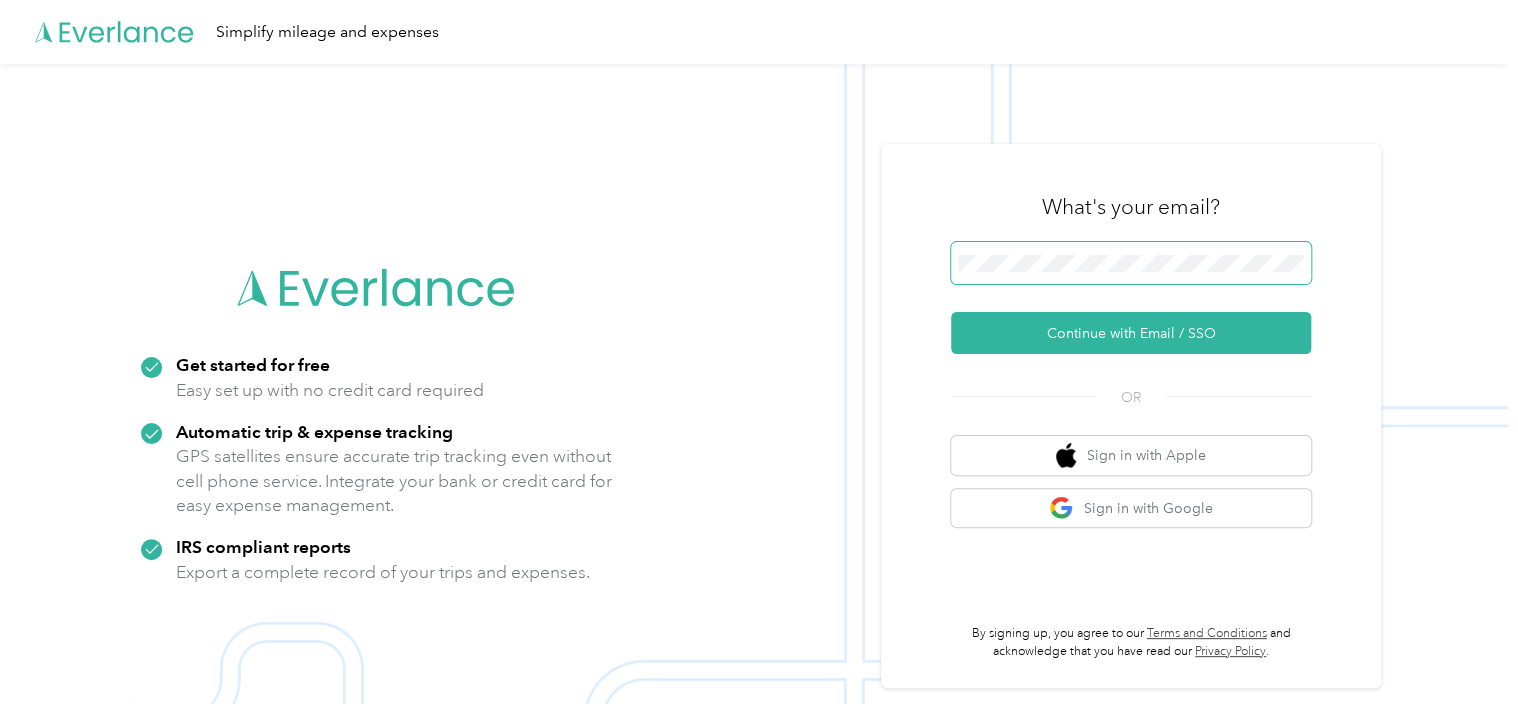 click at bounding box center (1131, 263) 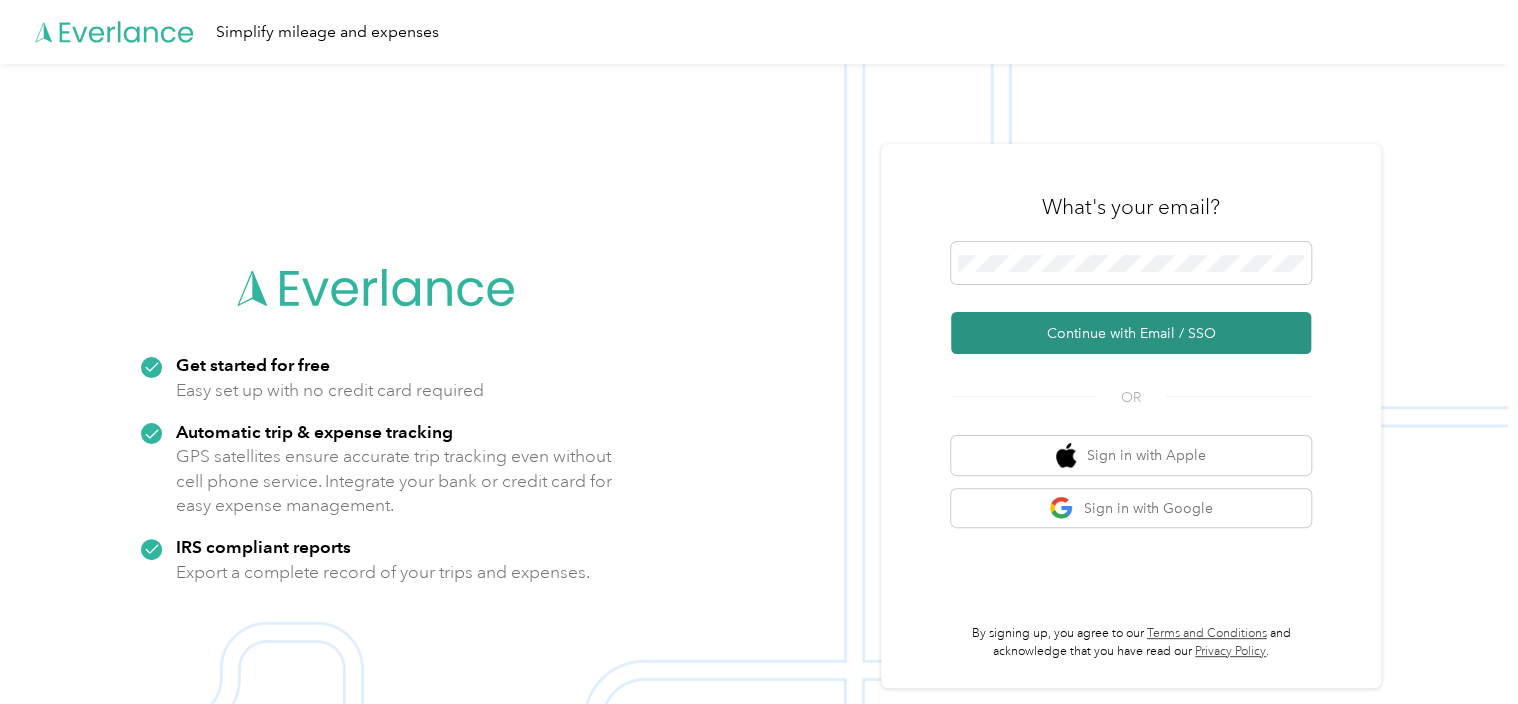 click on "Continue with Email / SSO" at bounding box center (1131, 333) 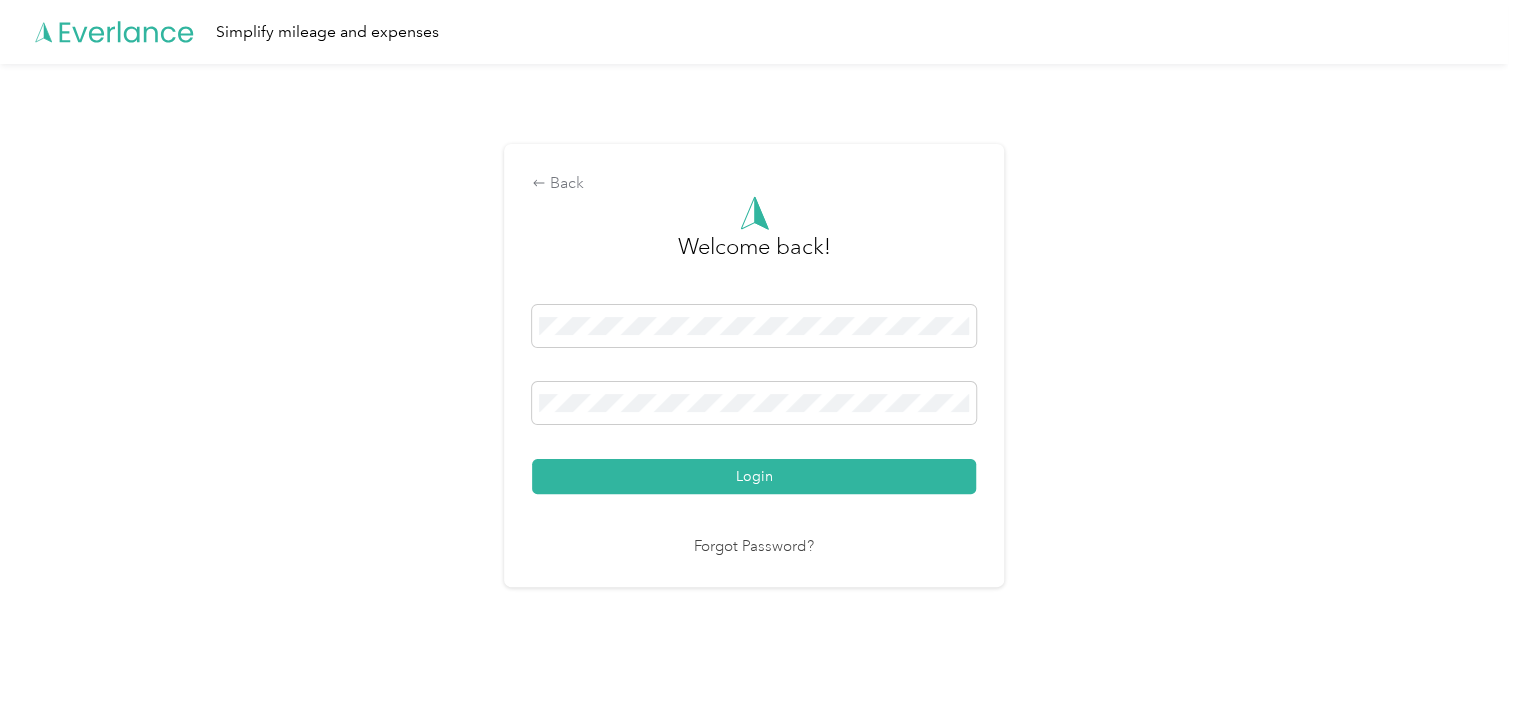 click on "Login" at bounding box center (754, 476) 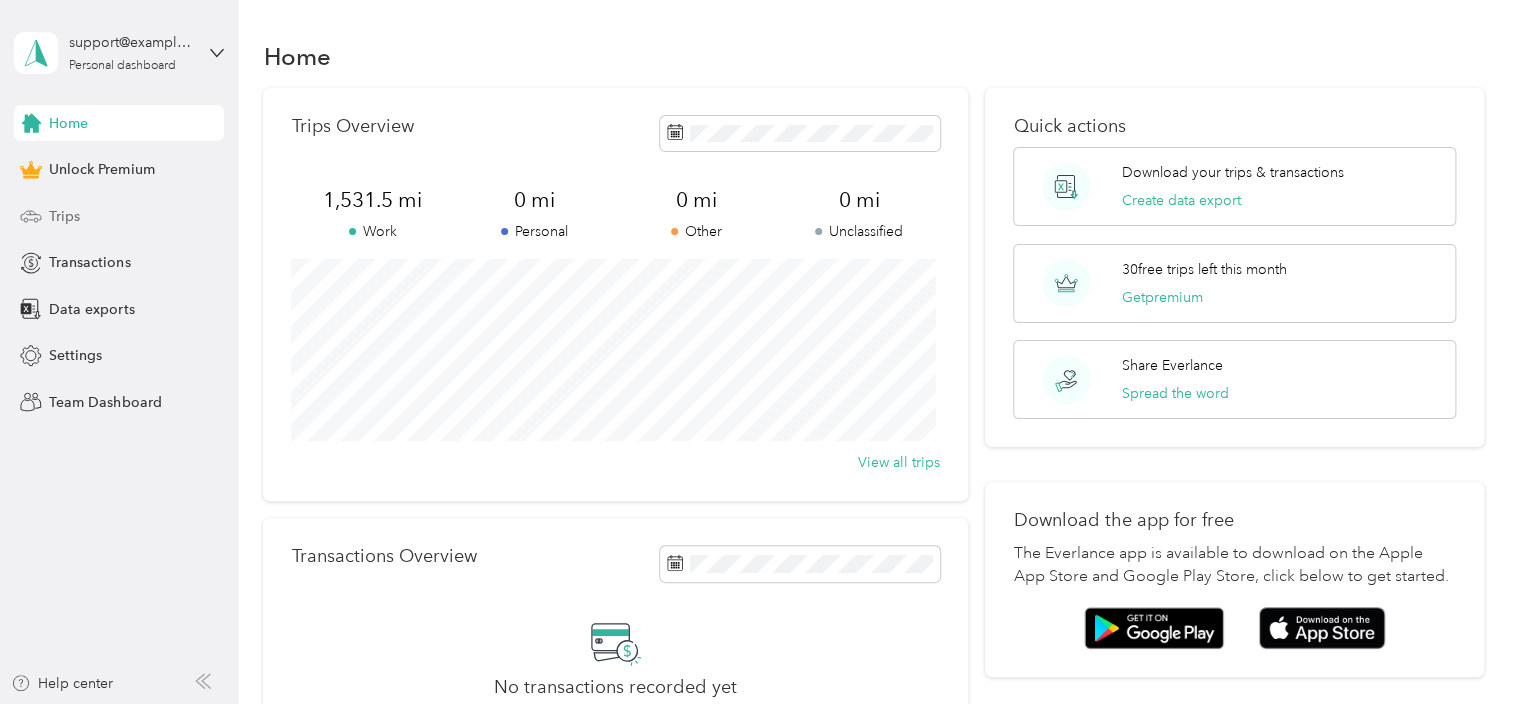 click on "Trips" at bounding box center [119, 216] 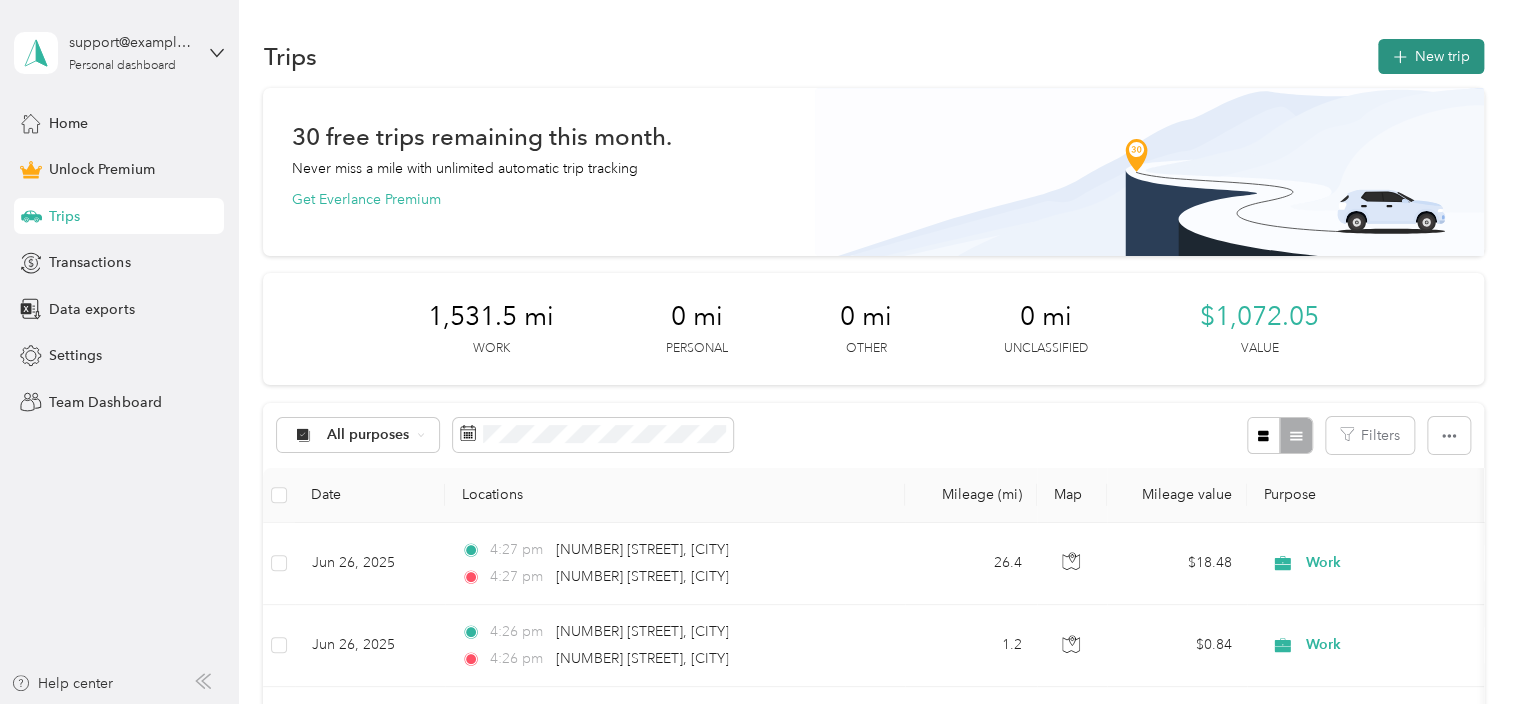 click on "New trip" at bounding box center [1431, 56] 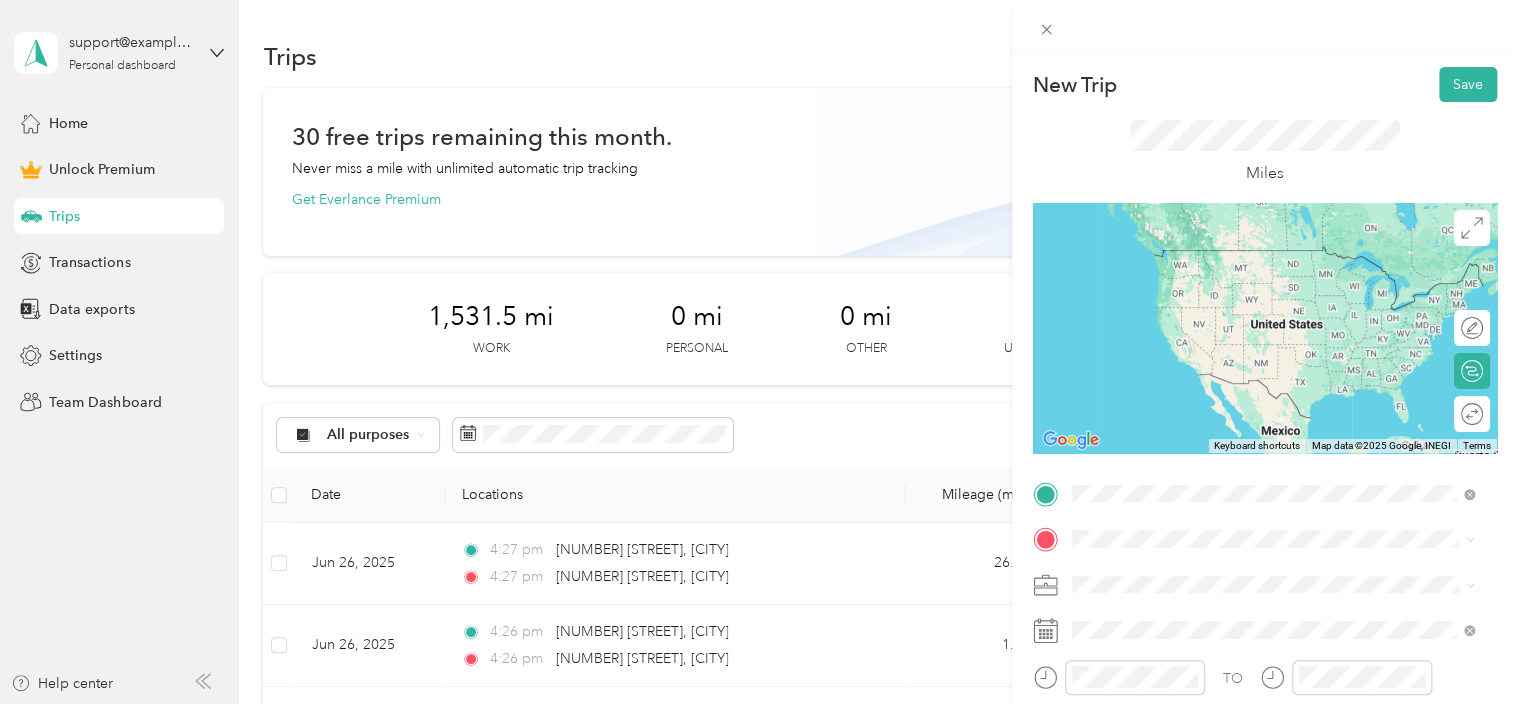 click on "[NUMBER] [STREET]
[CITY], [STATE] [POSTAL_CODE], [COUNTRY]" at bounding box center (1273, 259) 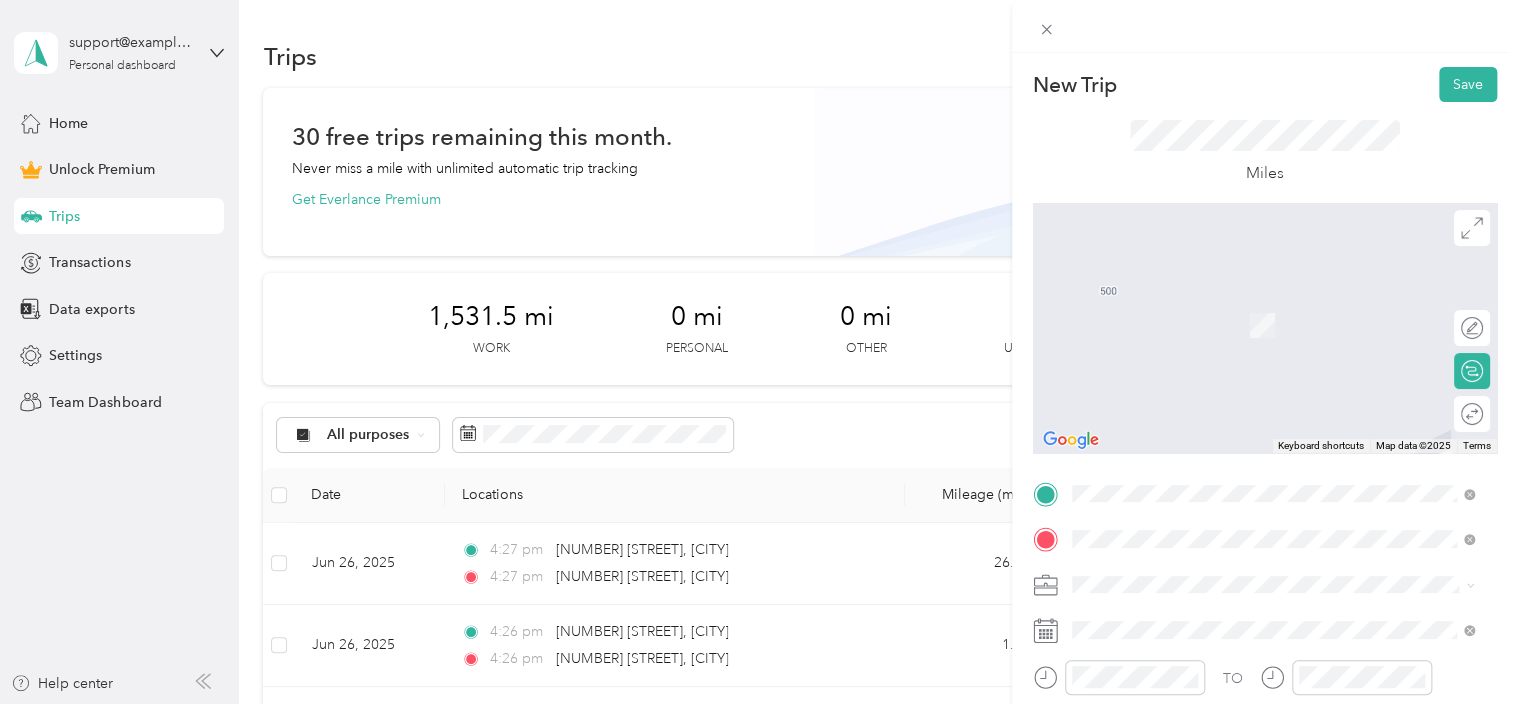 click on "From search results [NUMBER] [STREET]
[CITY], [STATE] [POSTAL_CODE], [COUNTRY] [CITY]
[STATE] [POSTAL_CODE], [COUNTRY] [CITY]
[STATE], [COUNTRY] [NUMBER] [STREET]
[CITY], [STATE] [POSTAL_CODE], [COUNTRY] [STREET]
[CITY], [STATE] [POSTAL_CODE], [COUNTRY]" at bounding box center (1273, 381) 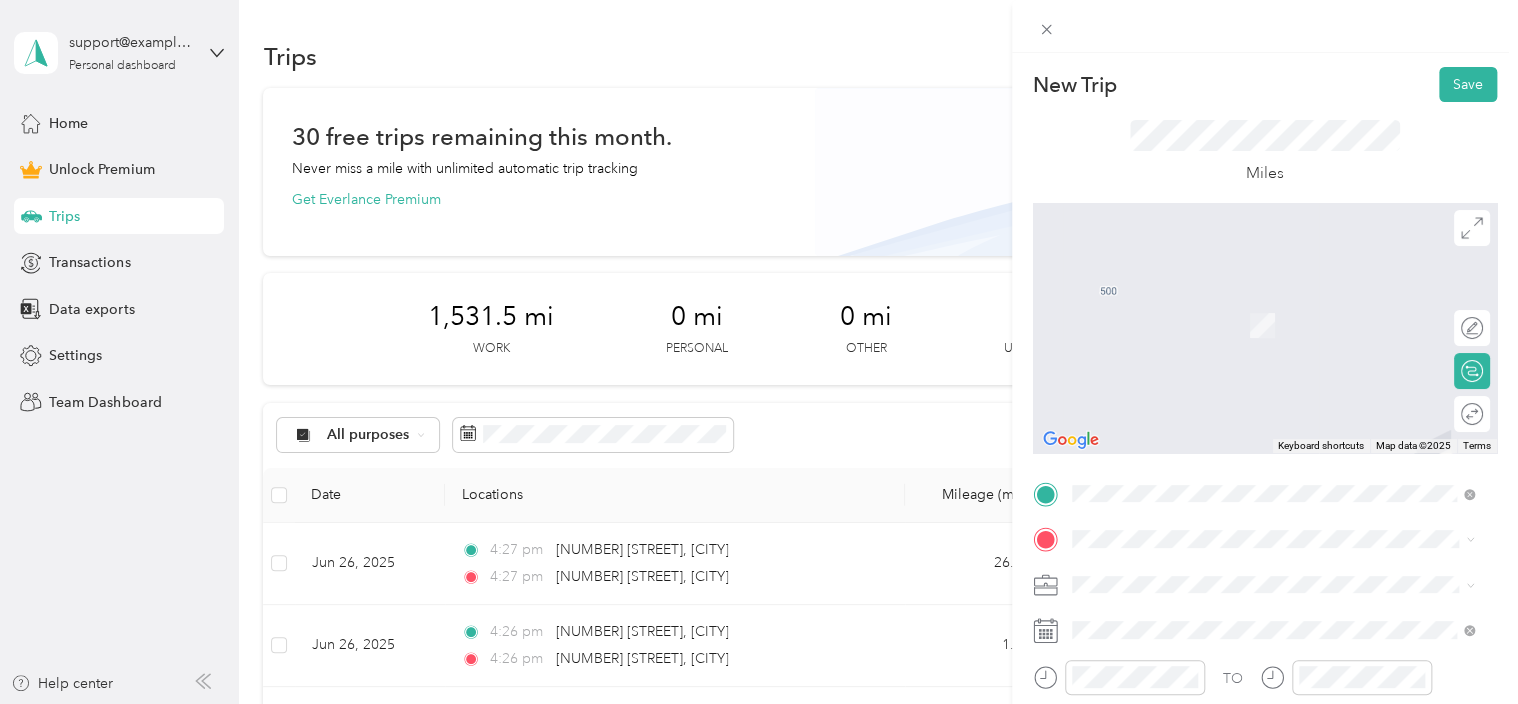 click on "[NUMBER] [STREET]
[CITY], [STATE] [POSTAL_CODE], [COUNTRY]" at bounding box center [1273, 300] 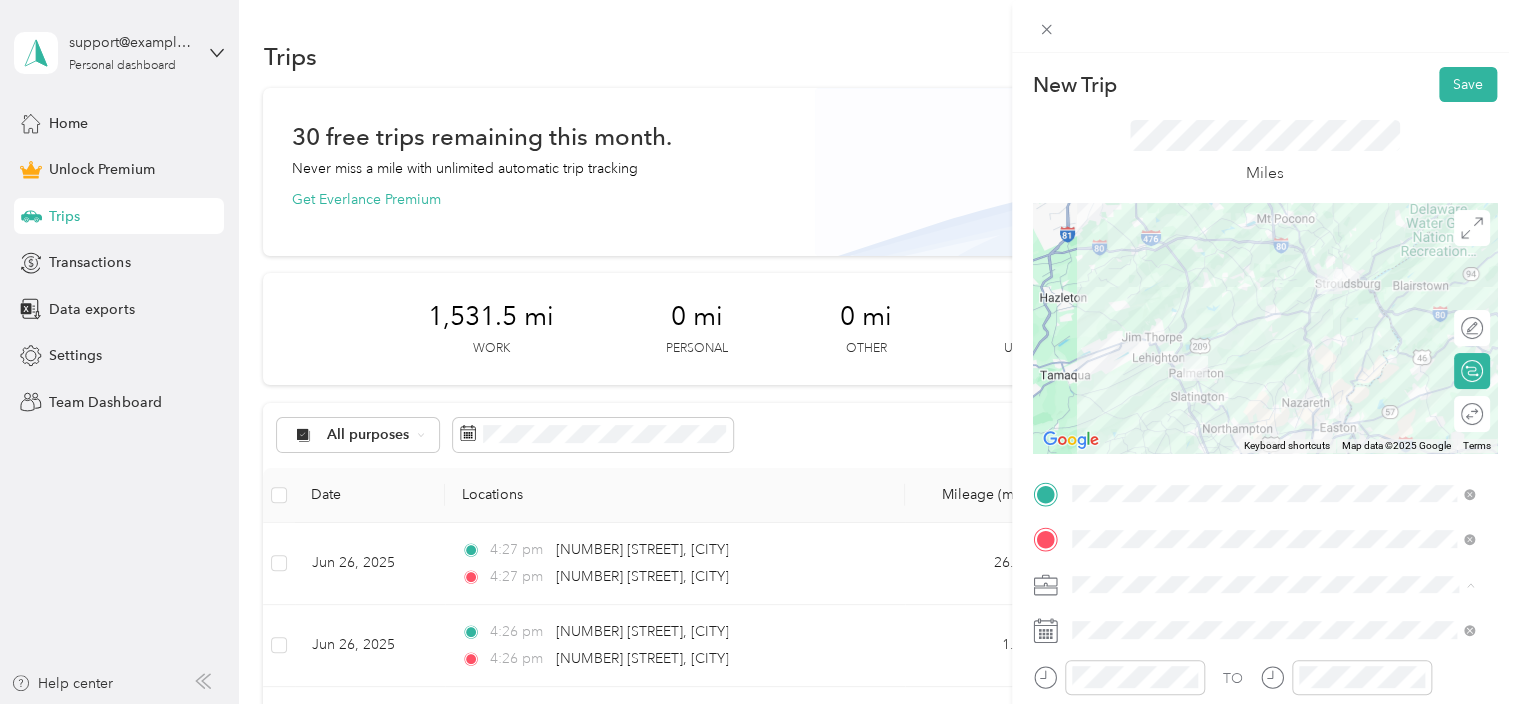 click on "Work" at bounding box center (1273, 339) 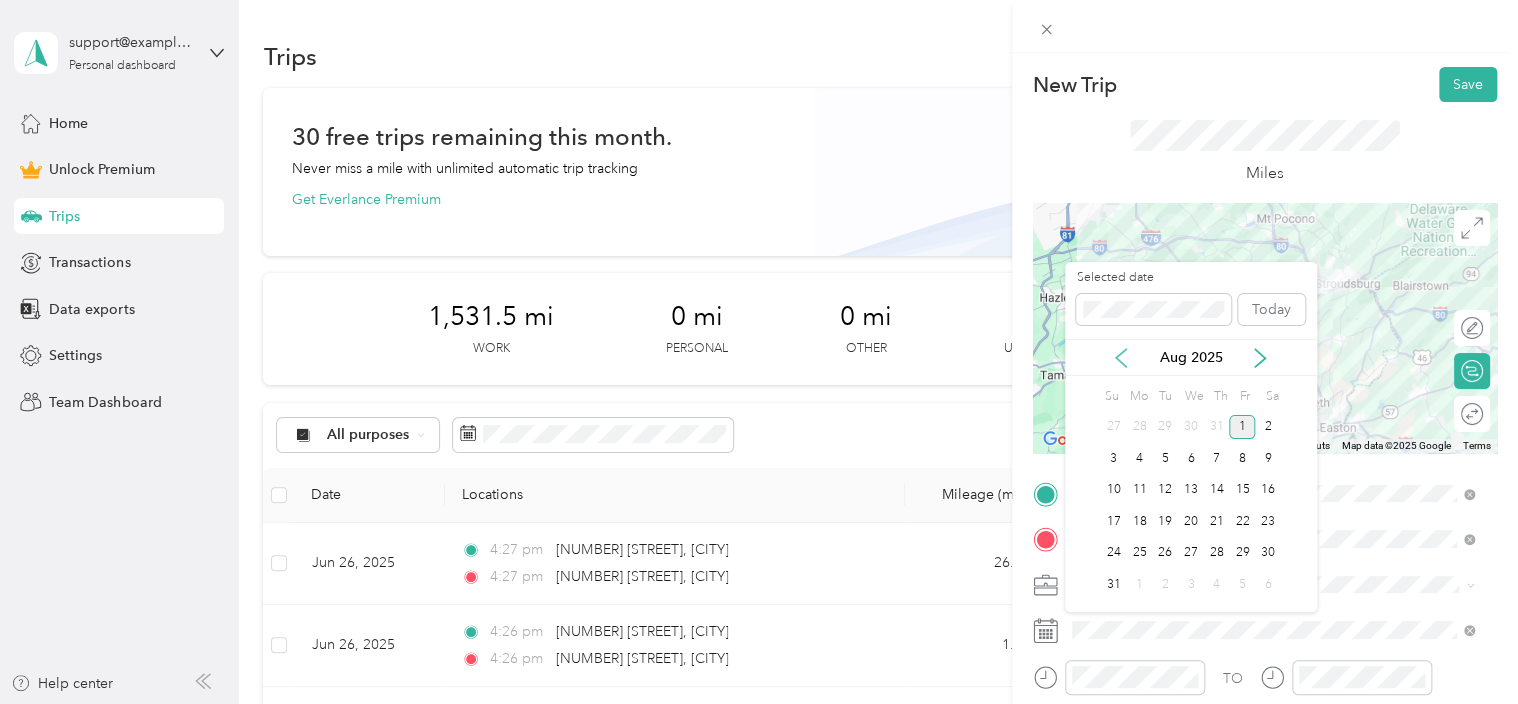 click 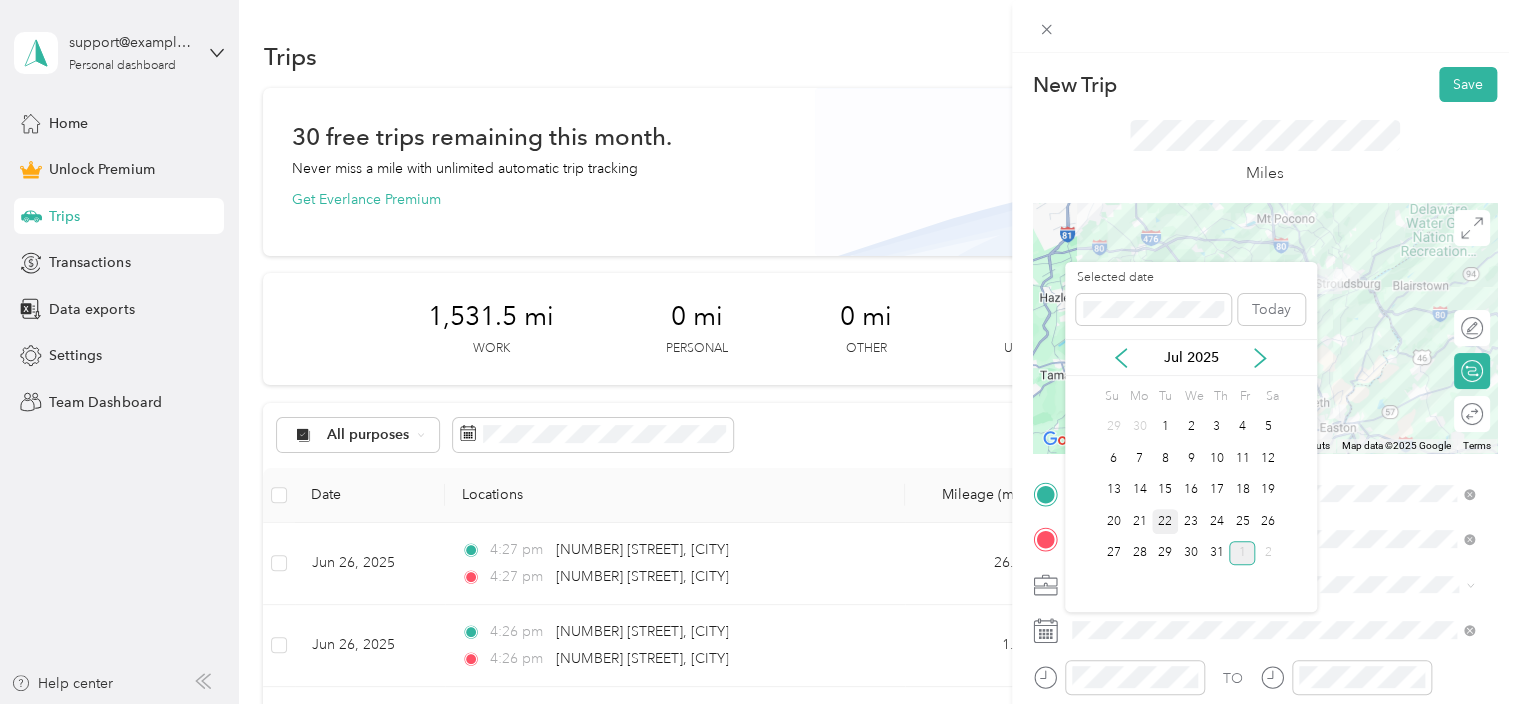 click on "22" at bounding box center [1165, 521] 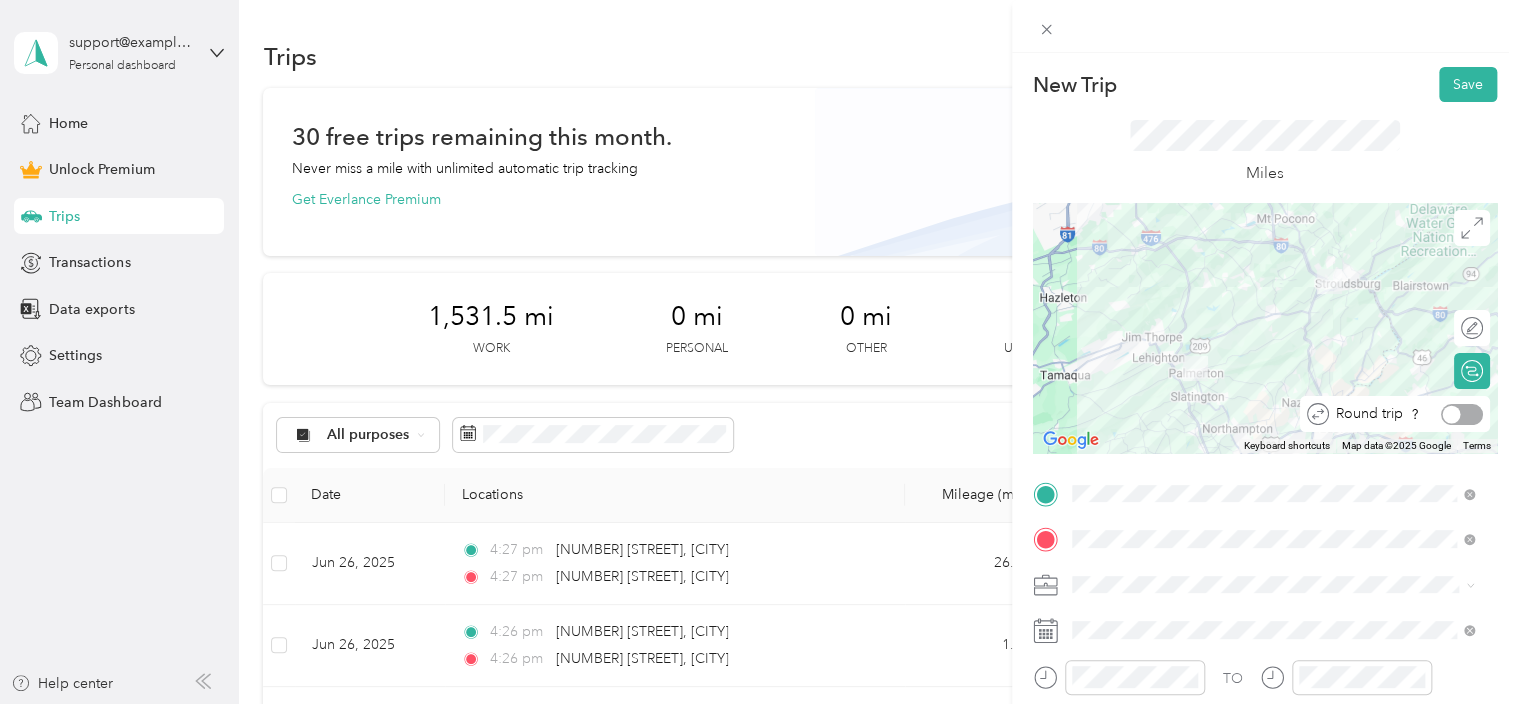 click at bounding box center [1462, 414] 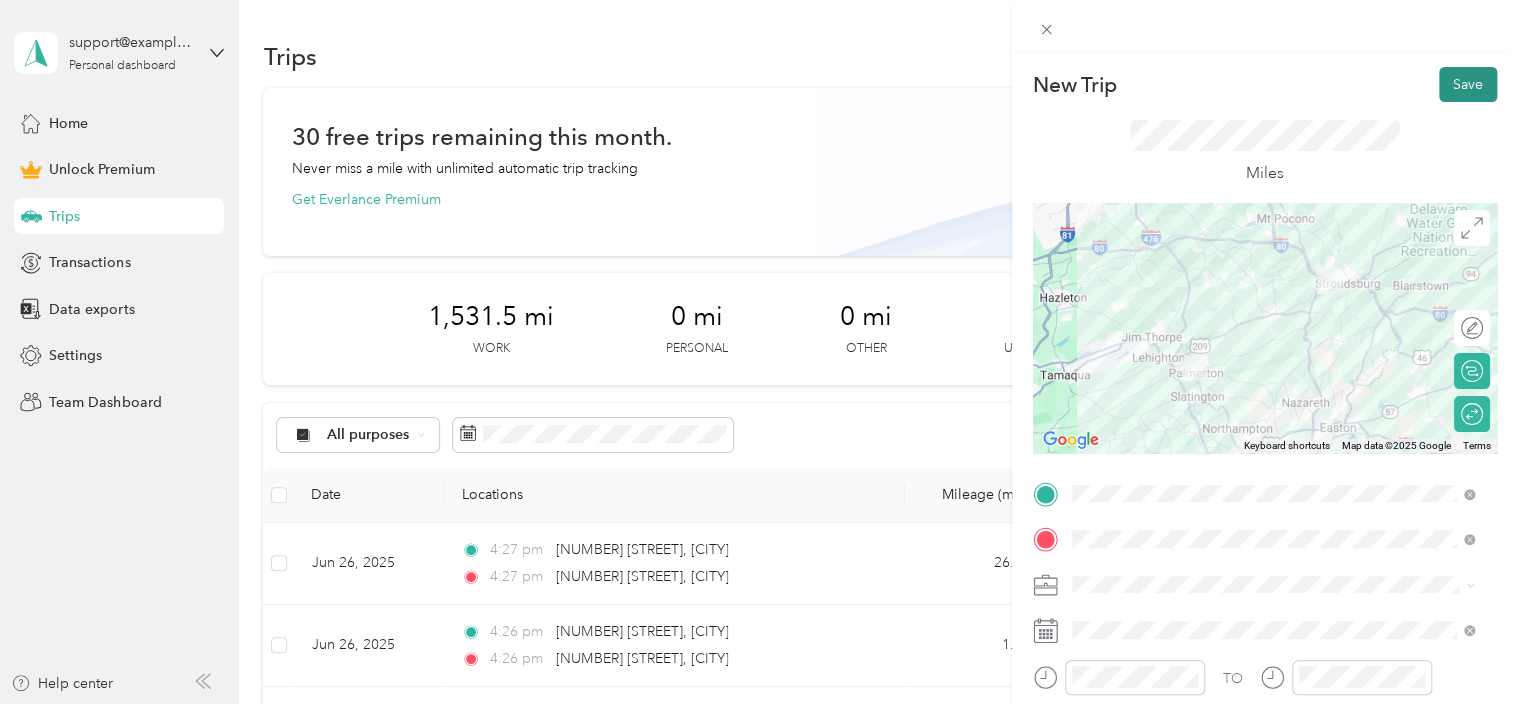 click on "Save" at bounding box center (1468, 84) 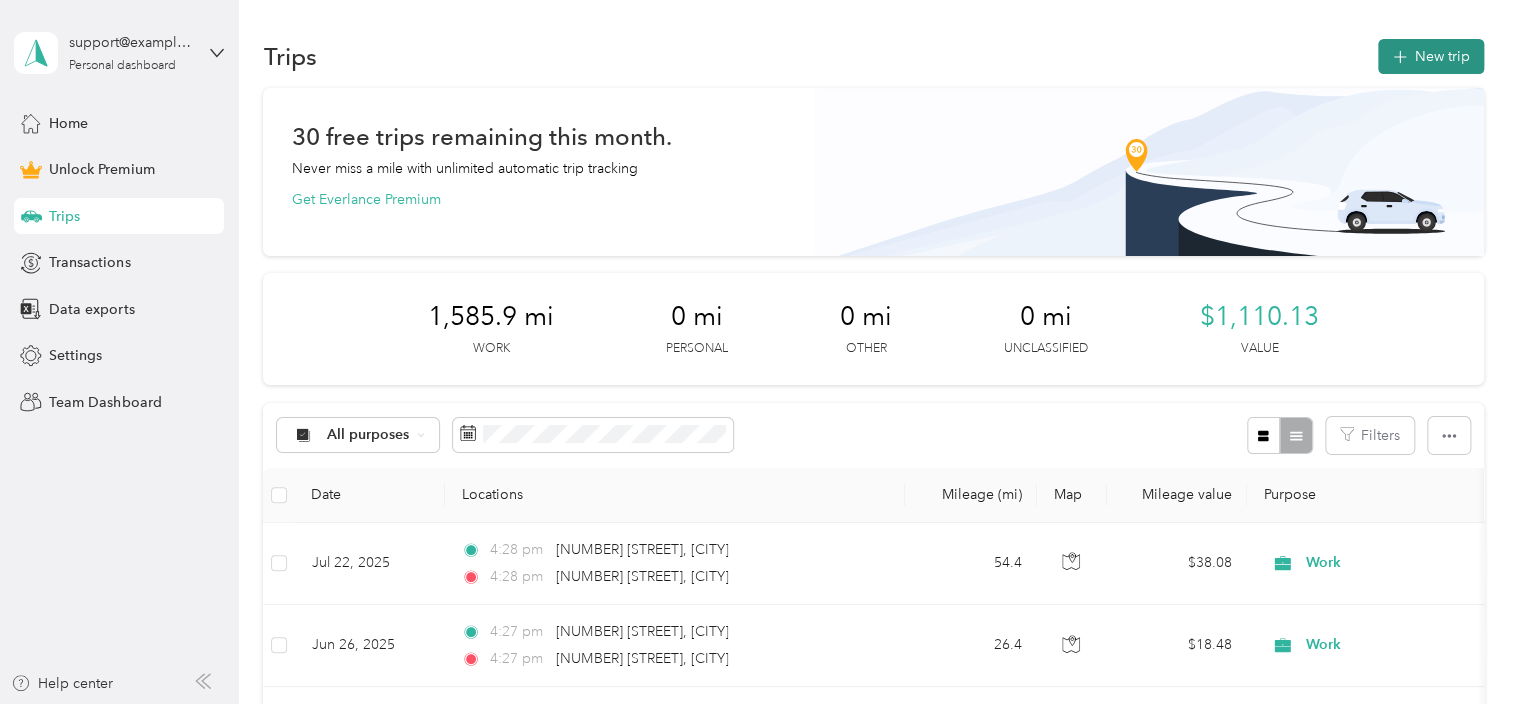 click on "New trip" at bounding box center [1431, 56] 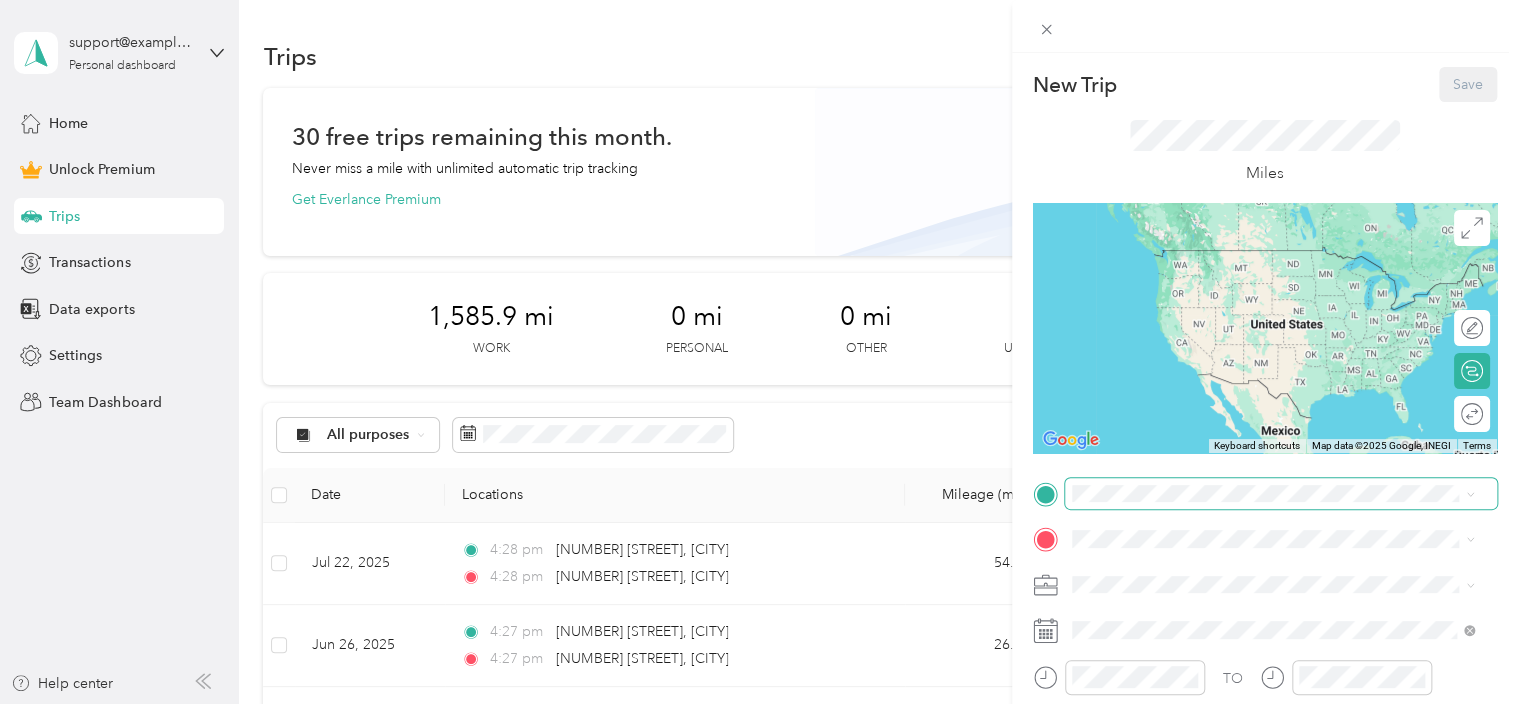 click at bounding box center [1281, 494] 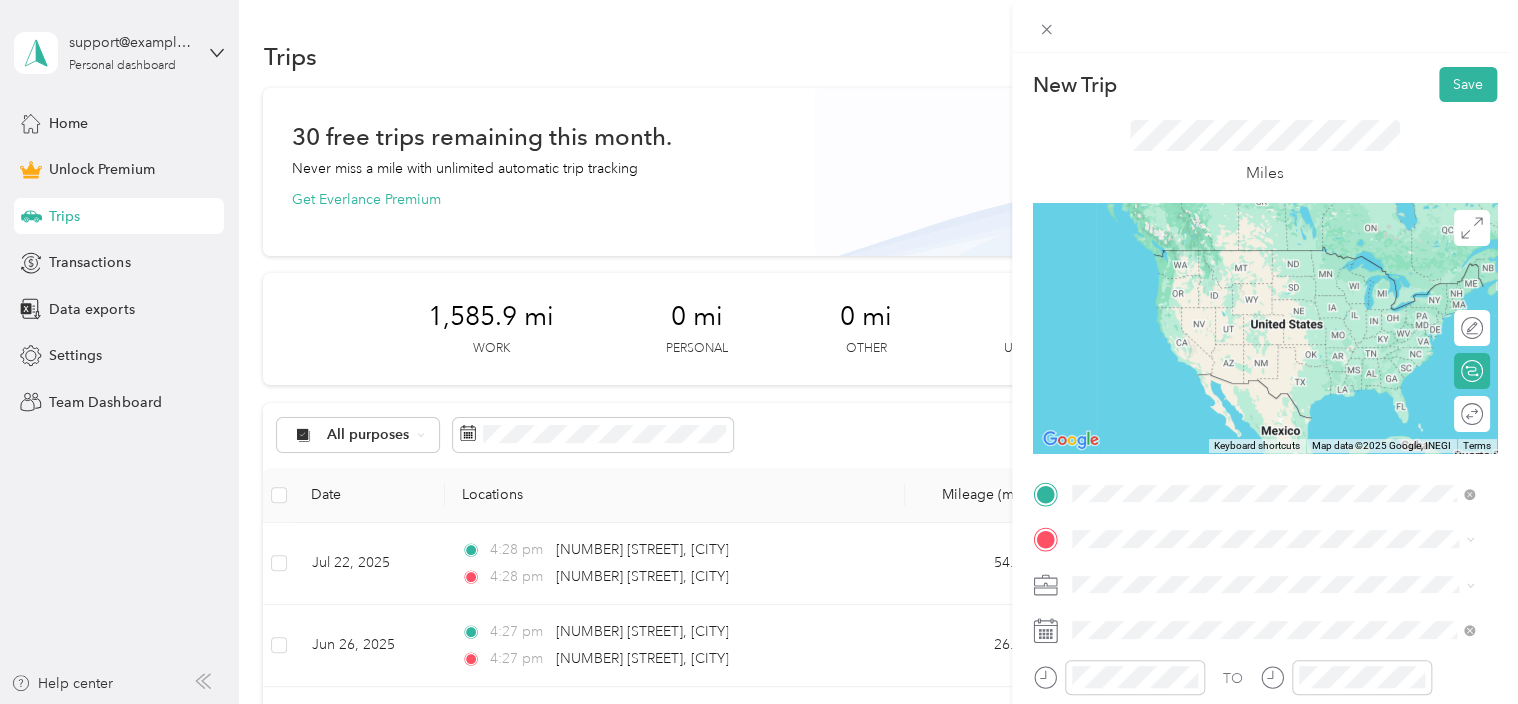 click on "[NUMBER] [STREET]
[CITY], [STATE] [POSTAL_CODE], [COUNTRY]" at bounding box center (1253, 258) 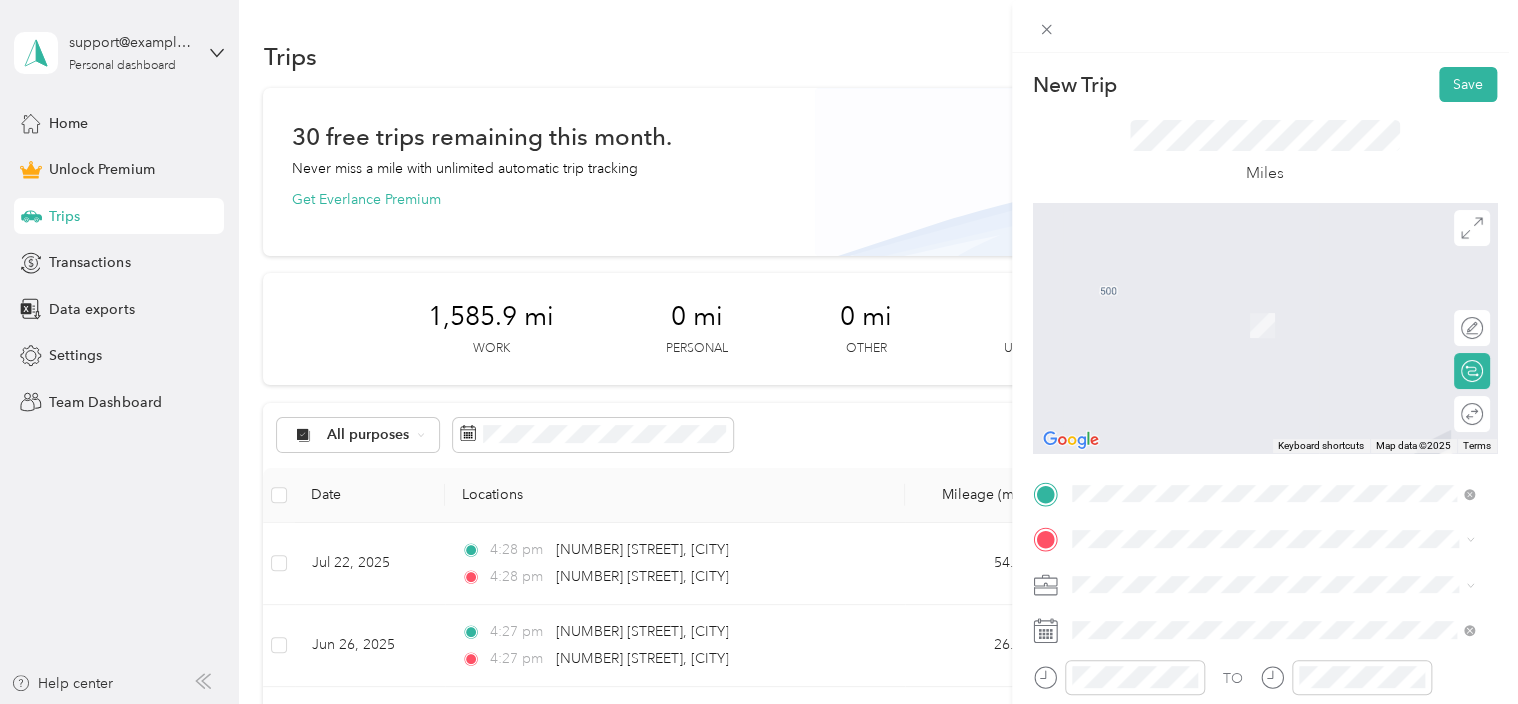 click on "[NUMBER] [STREET]
[CITY], [STATE] [POSTAL_CODE], [COUNTRY]" at bounding box center [1253, 325] 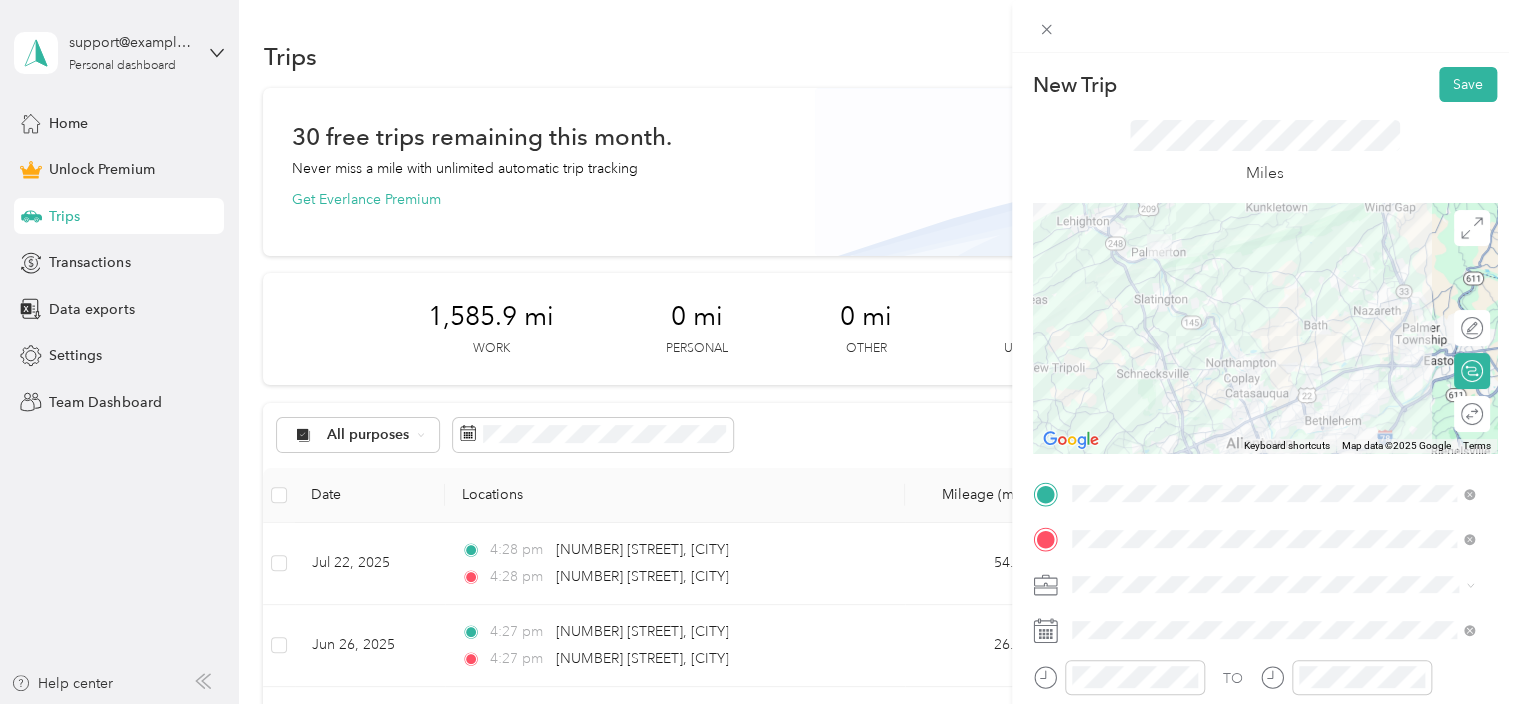 click at bounding box center (1281, 585) 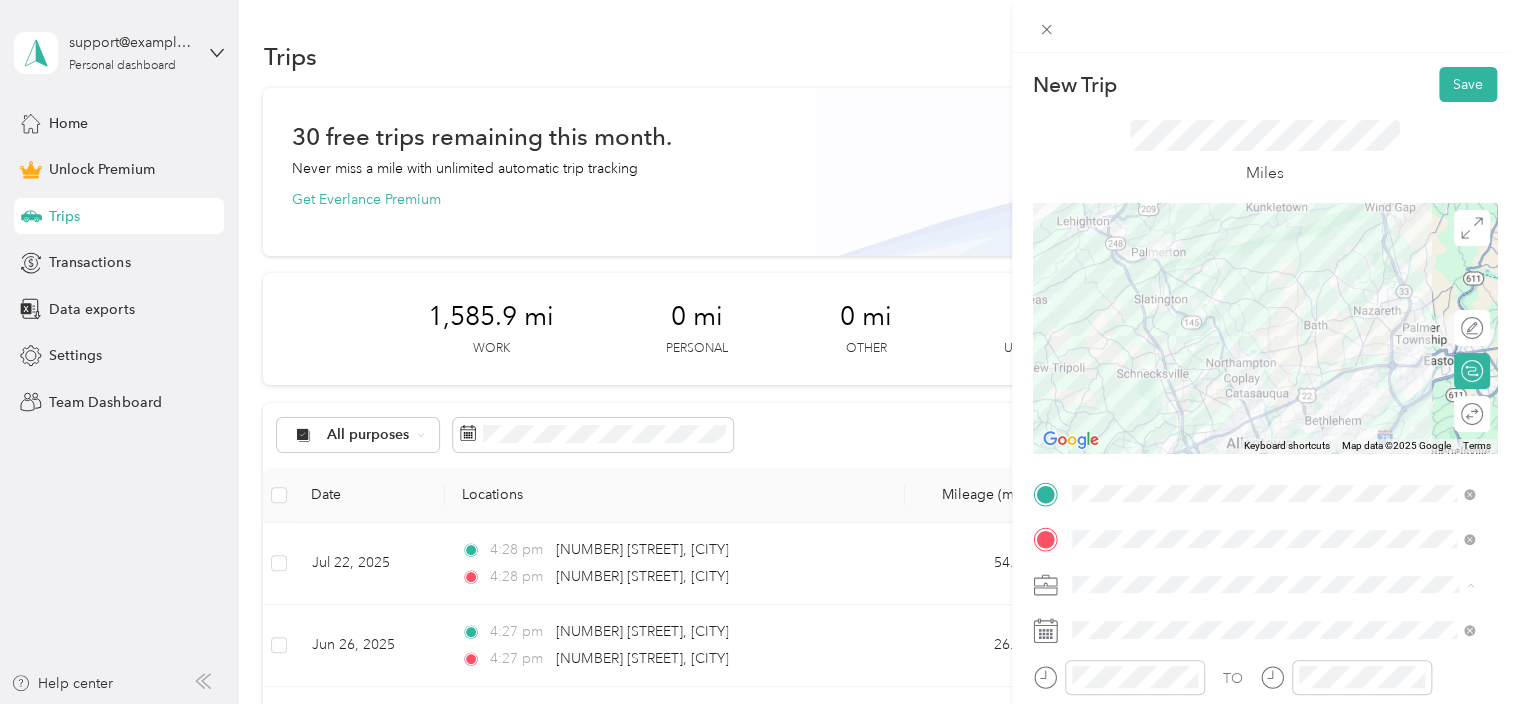 click on "Work" at bounding box center (1273, 339) 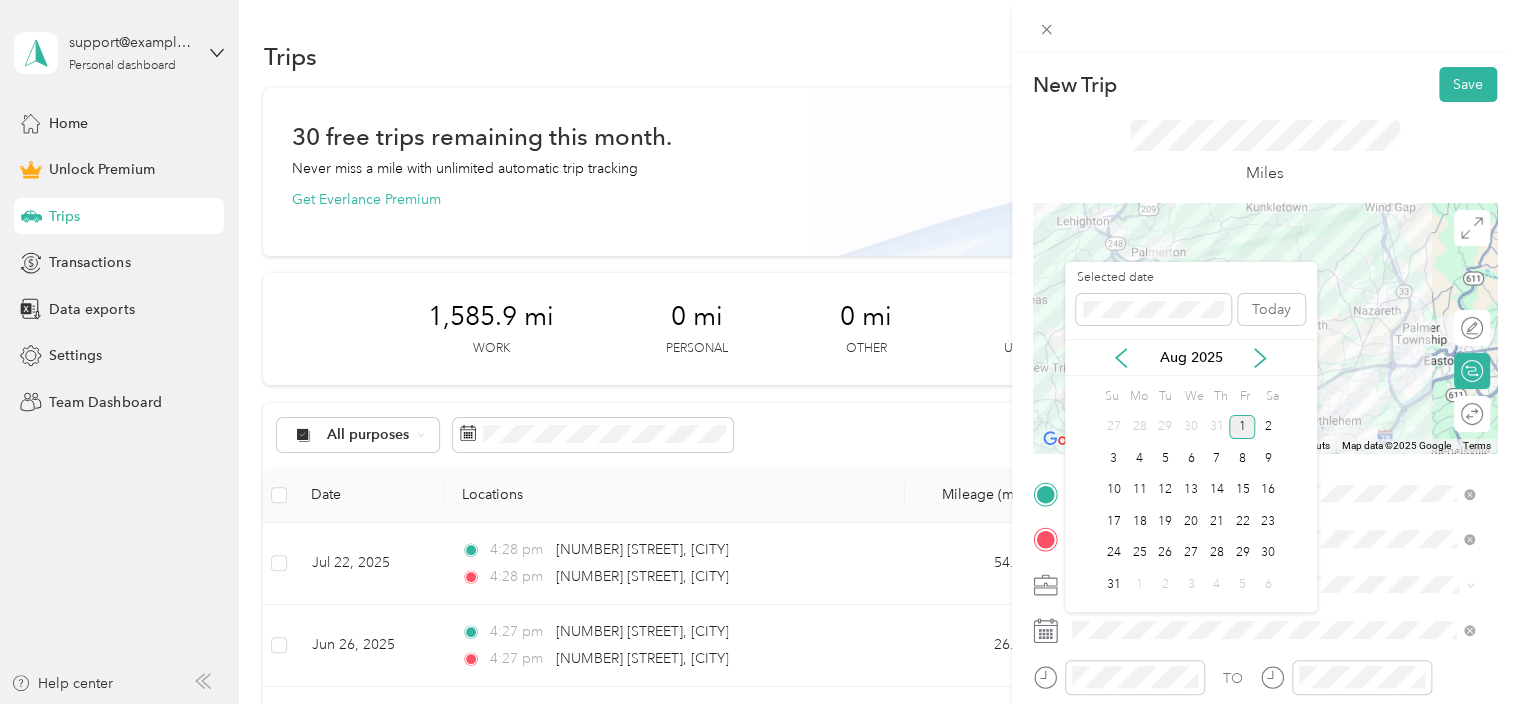 click on "Aug 2025" at bounding box center [1191, 357] 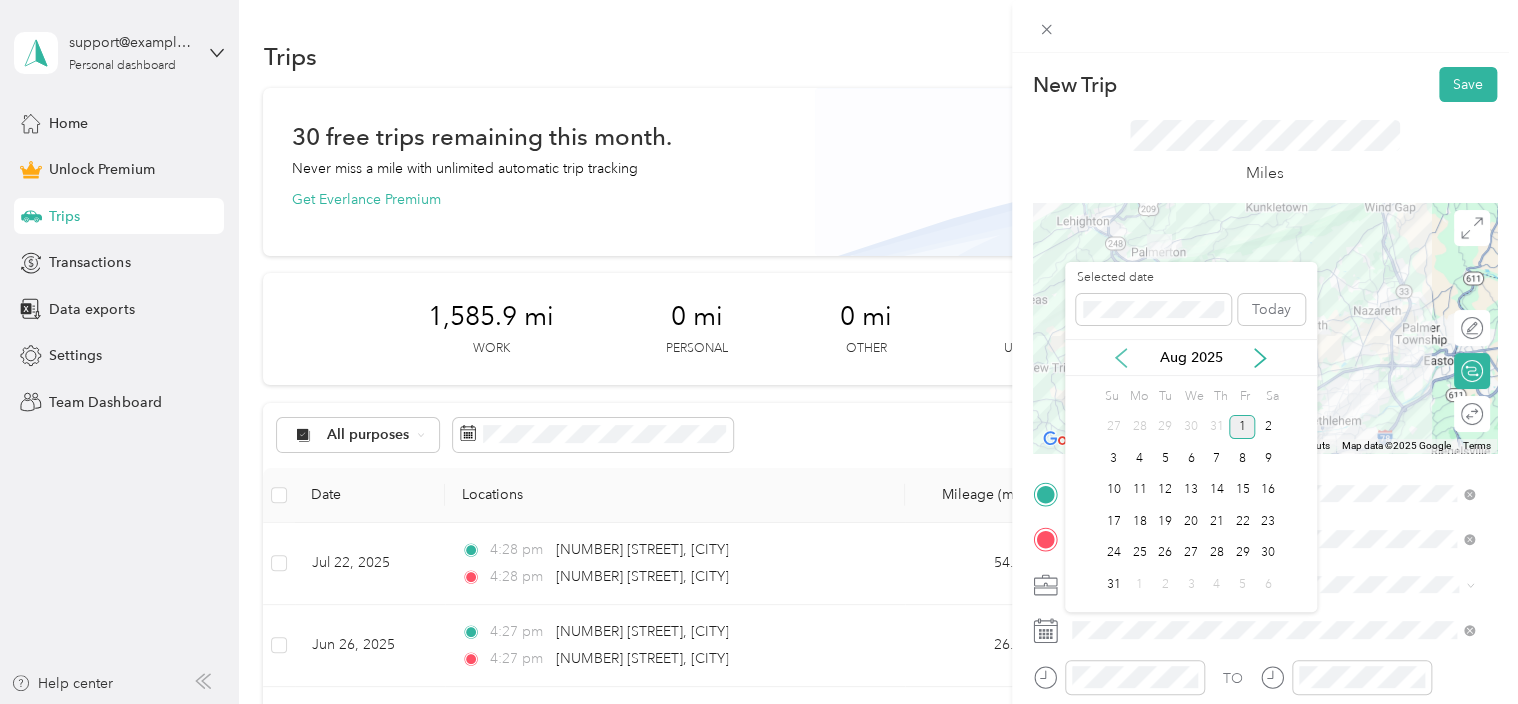 click 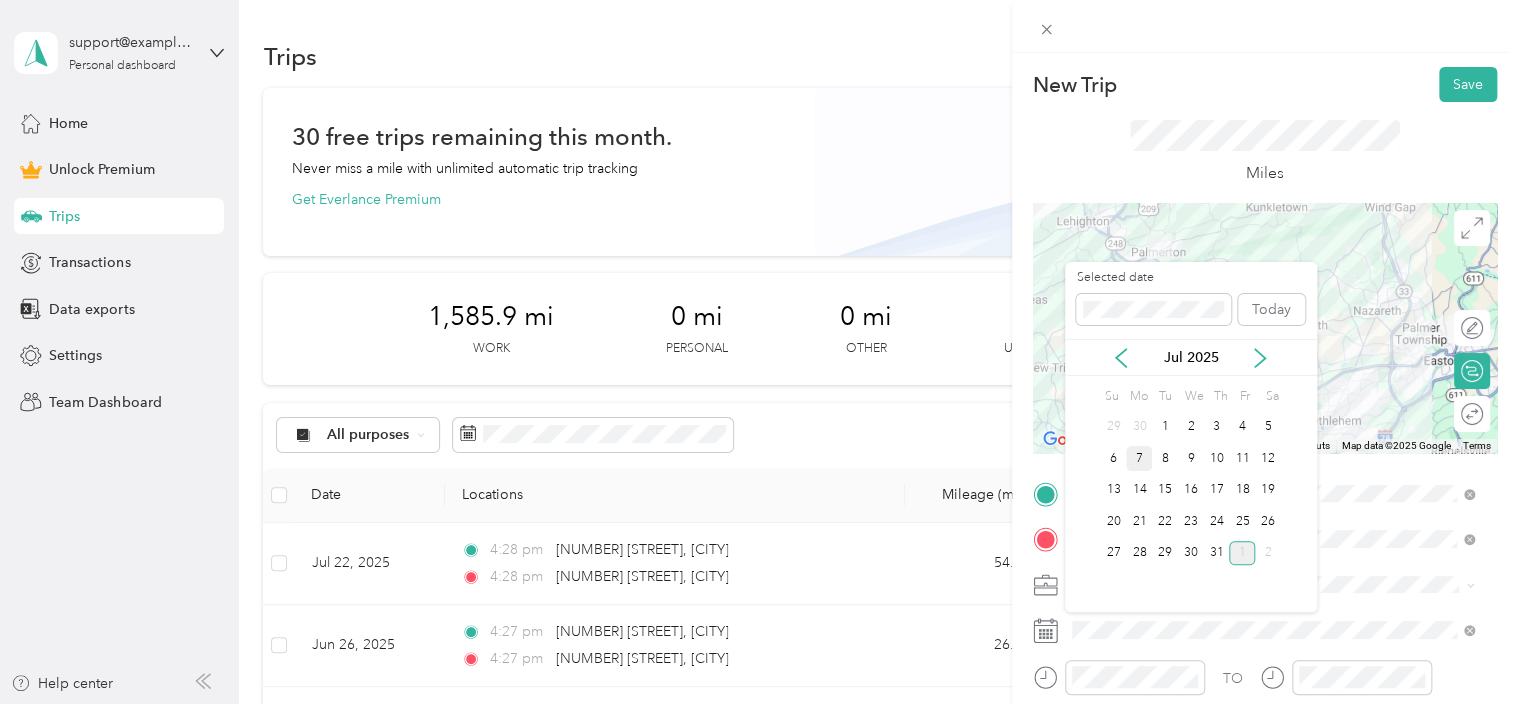 click on "7" at bounding box center [1139, 458] 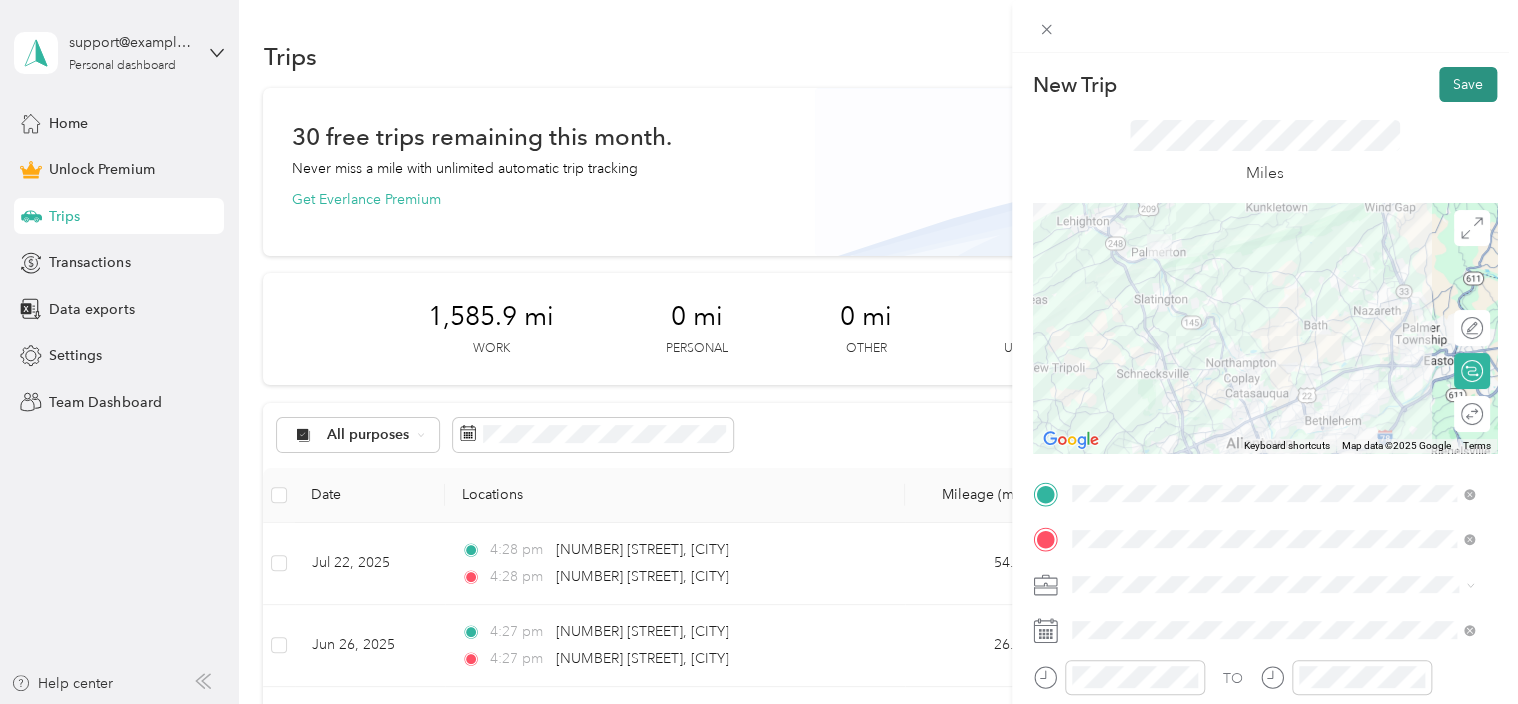click on "Save" at bounding box center [1468, 84] 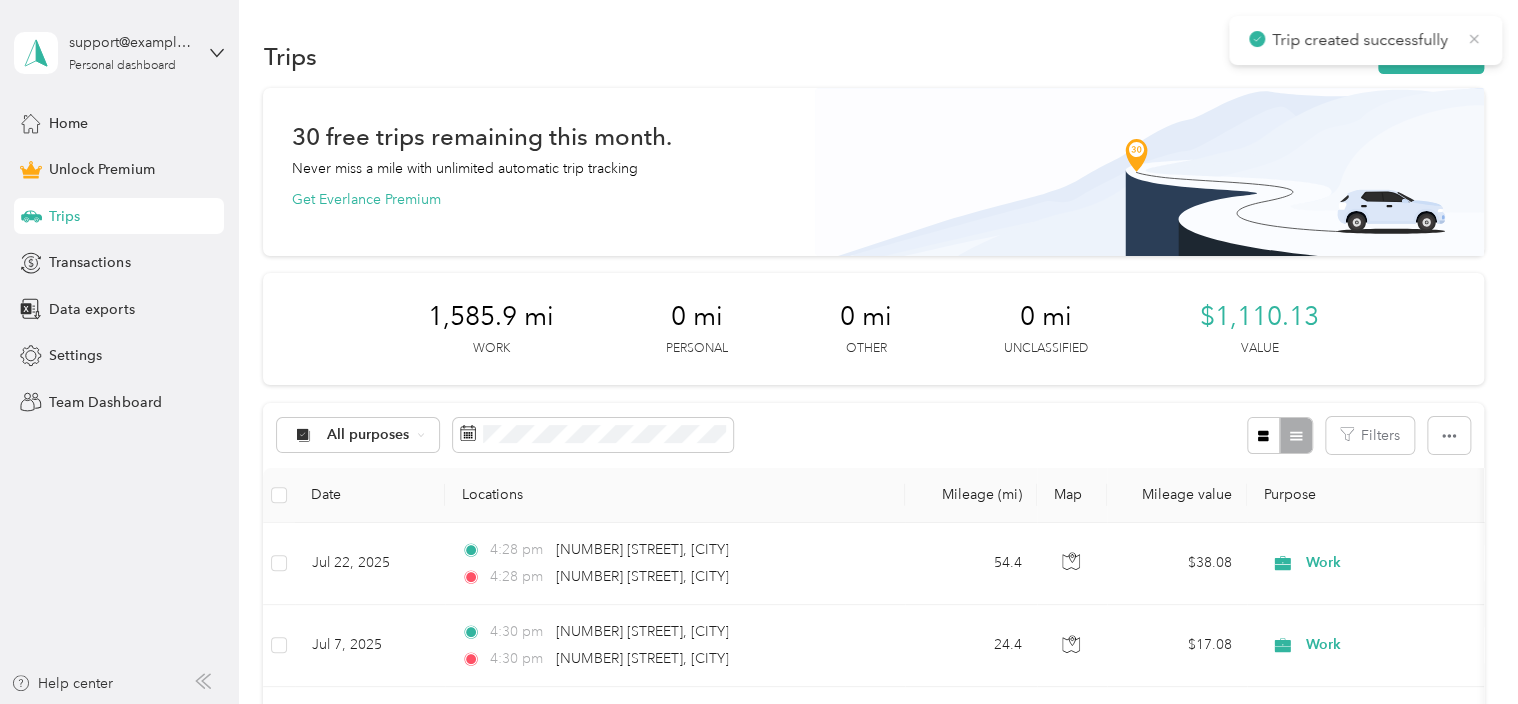 click 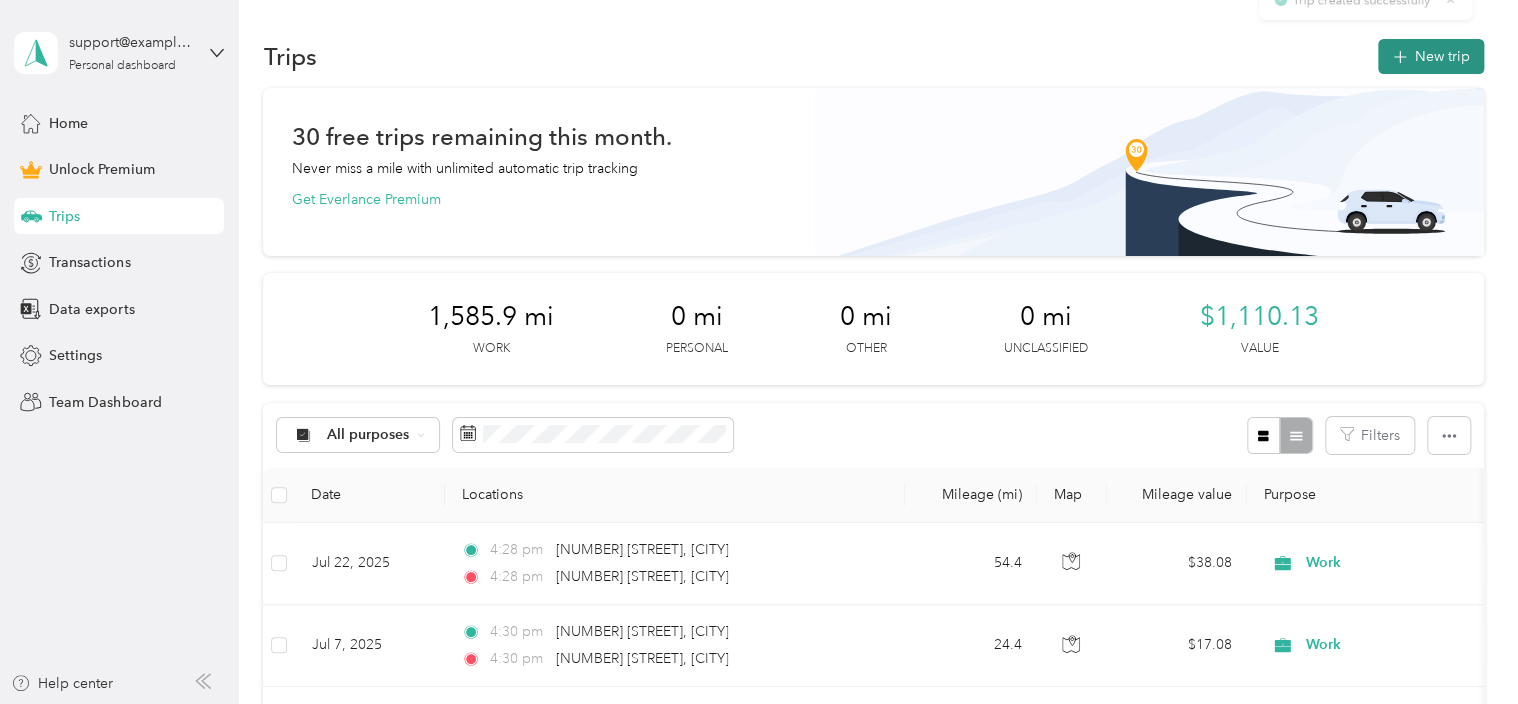 click on "New trip" at bounding box center (1431, 56) 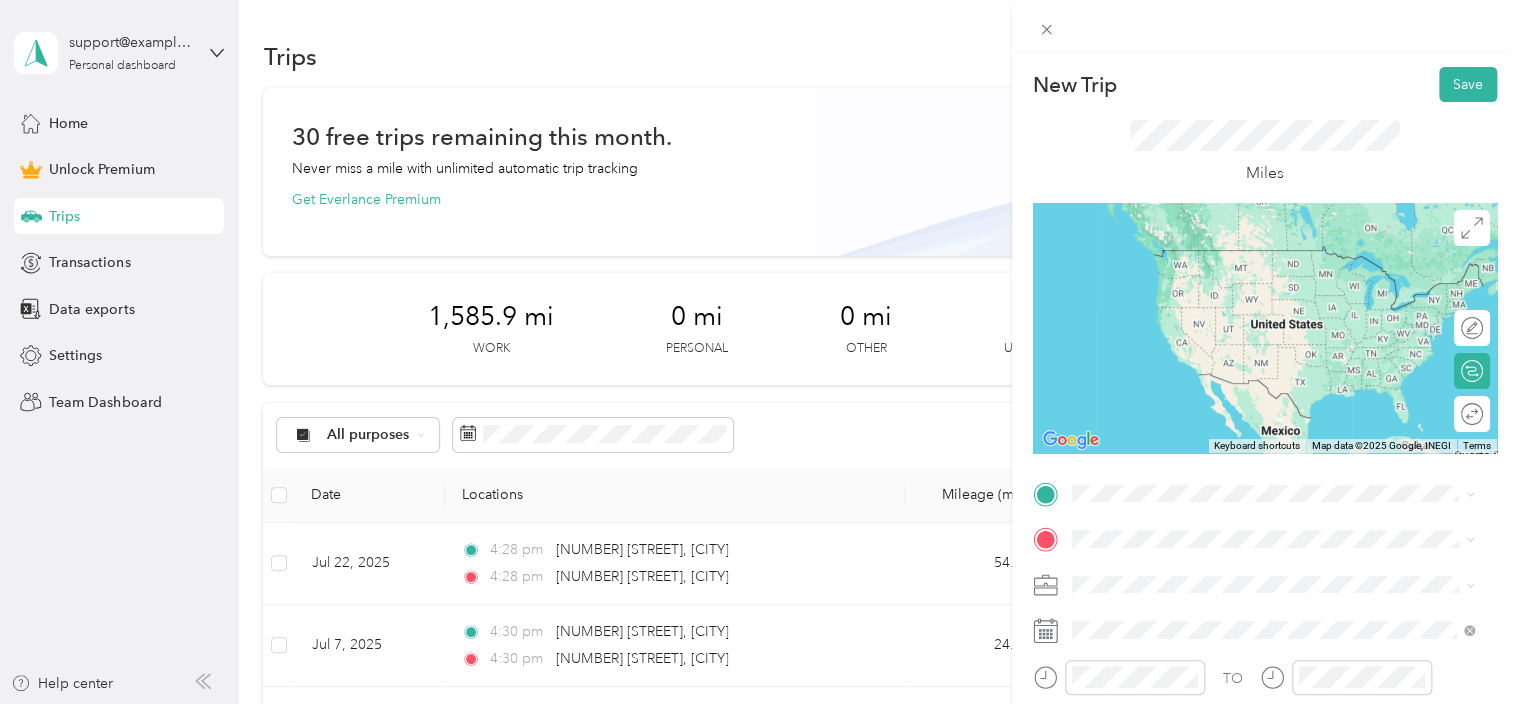 click on "[NUMBER] [STREET]
[CITY], [STATE] [POSTAL_CODE], [COUNTRY]" at bounding box center [1253, 279] 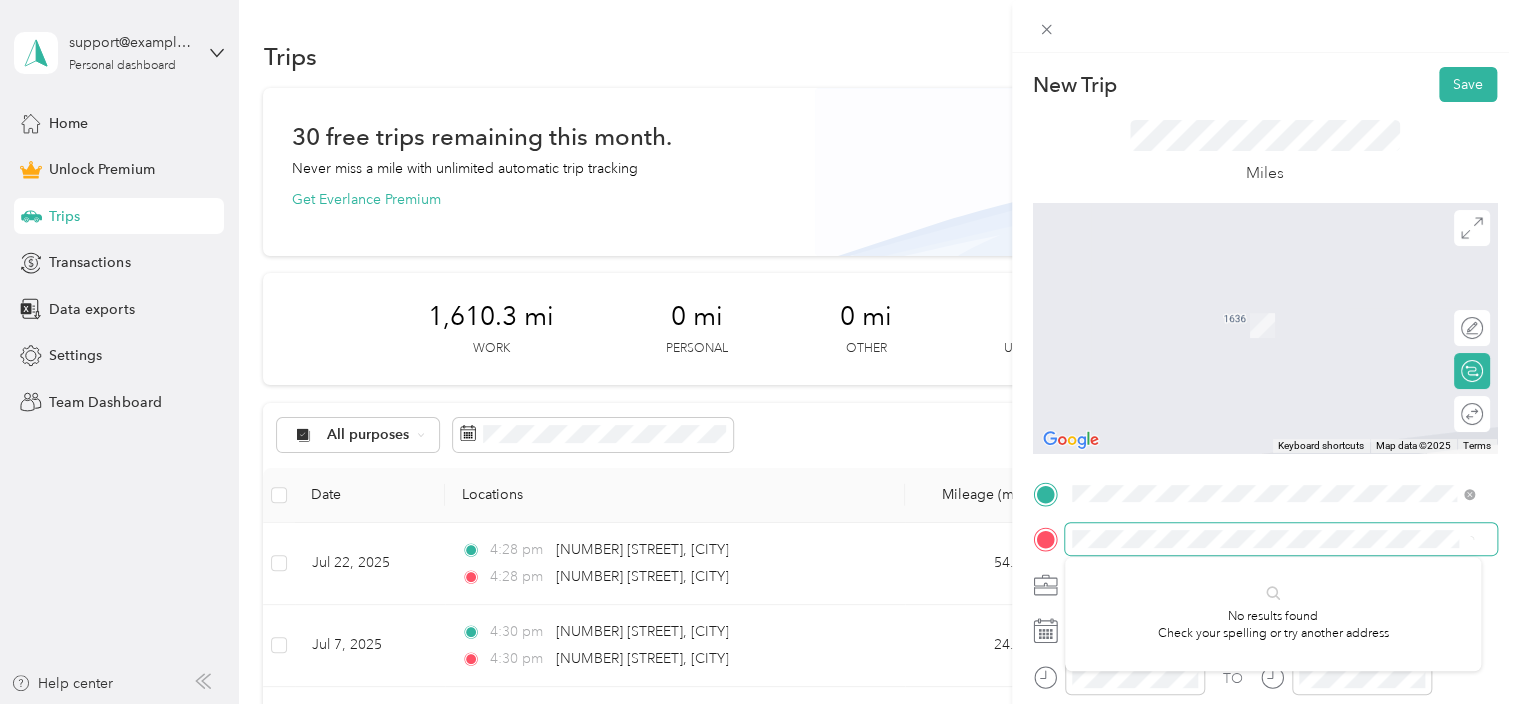 scroll, scrollTop: 0, scrollLeft: 20, axis: horizontal 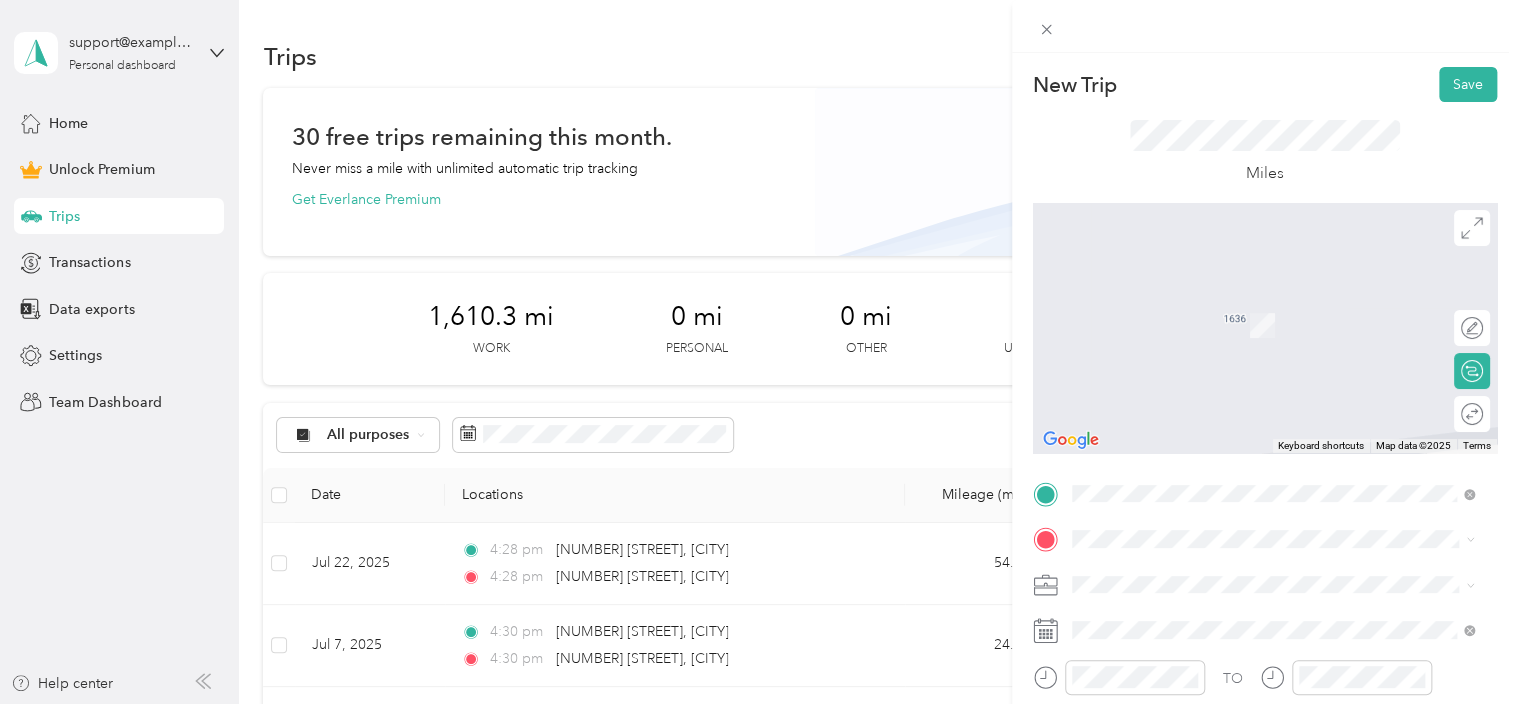 click on "[NUMBER] [STREET]
[CITY], [STATE] [POSTAL_CODE], [COUNTRY]" at bounding box center (1273, 300) 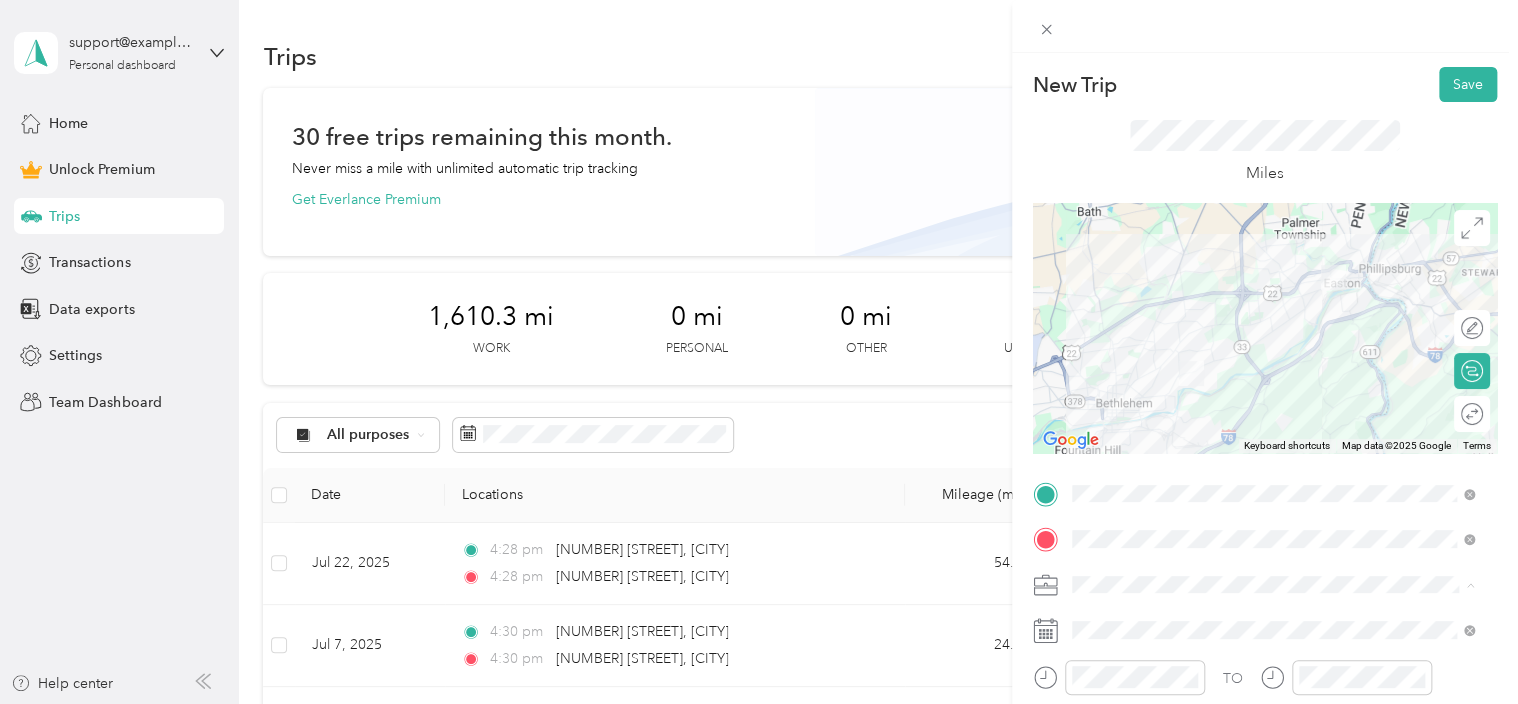 click on "Work Personal Other Charity Medical Moving Commute" at bounding box center (1273, 444) 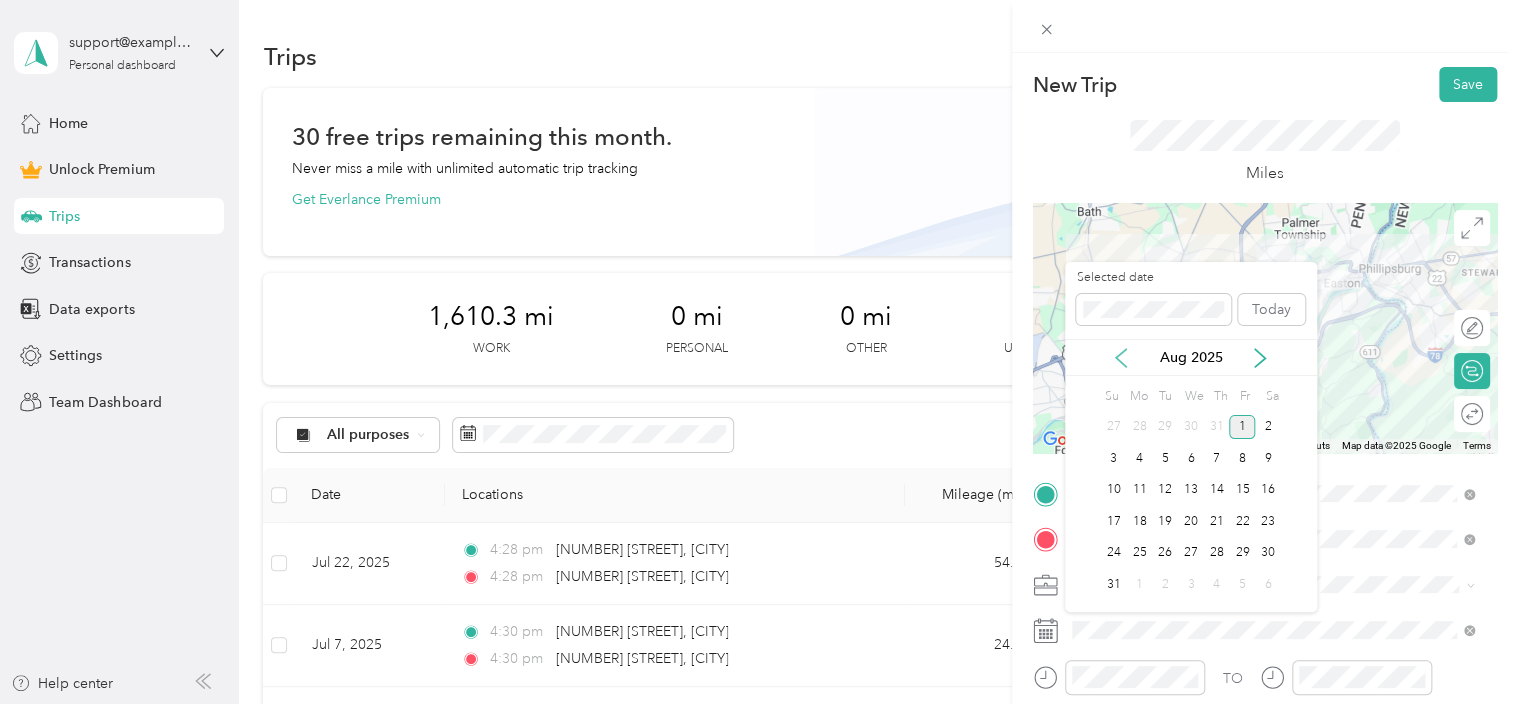 click 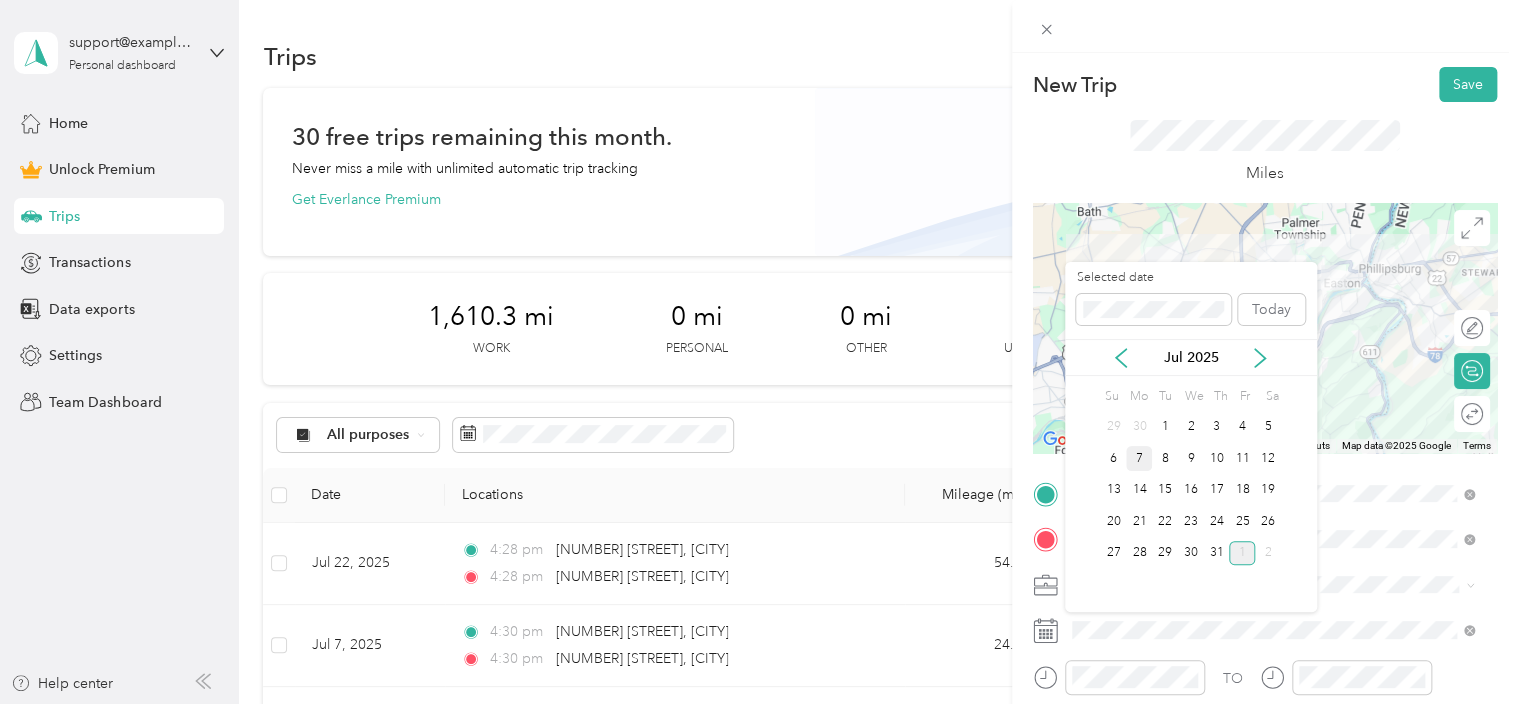 click on "7" at bounding box center (1139, 458) 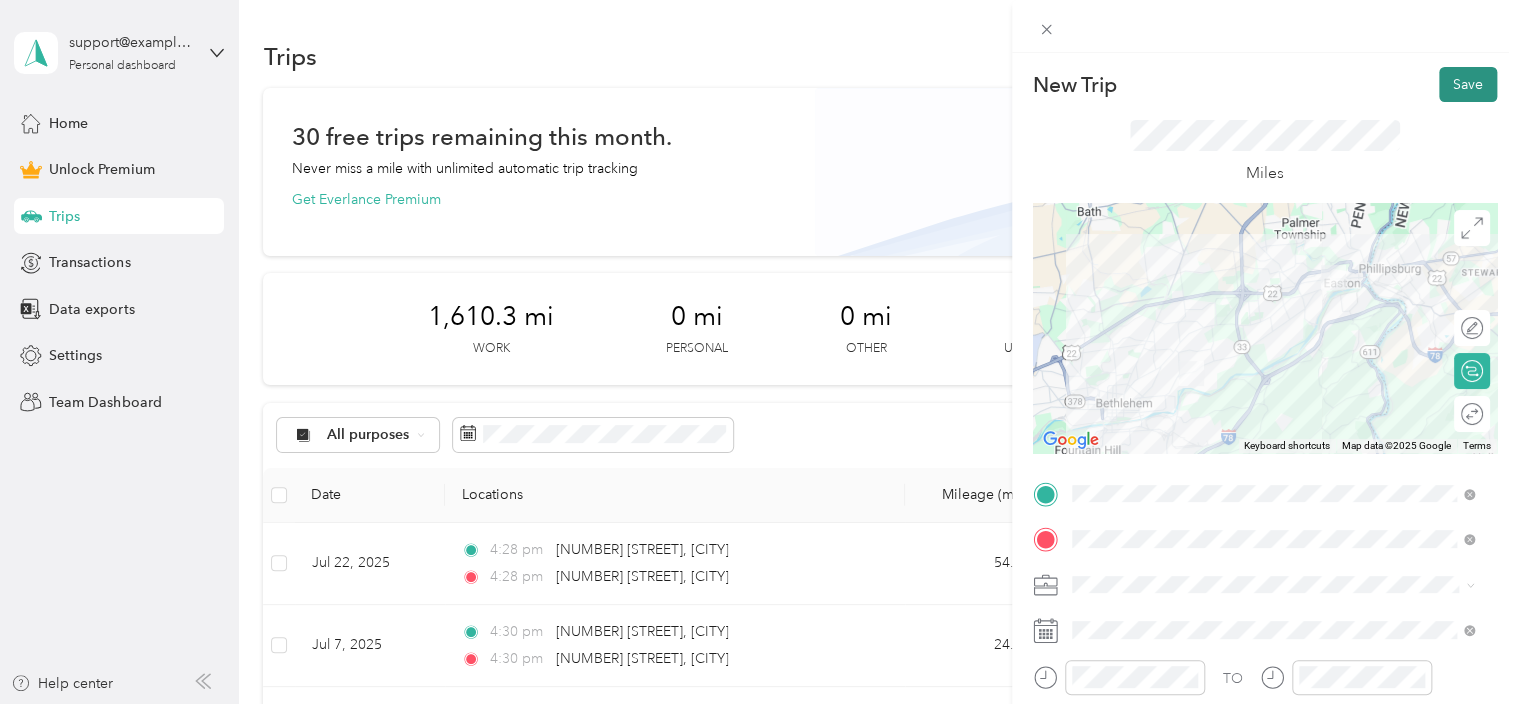 click on "Save" at bounding box center [1468, 84] 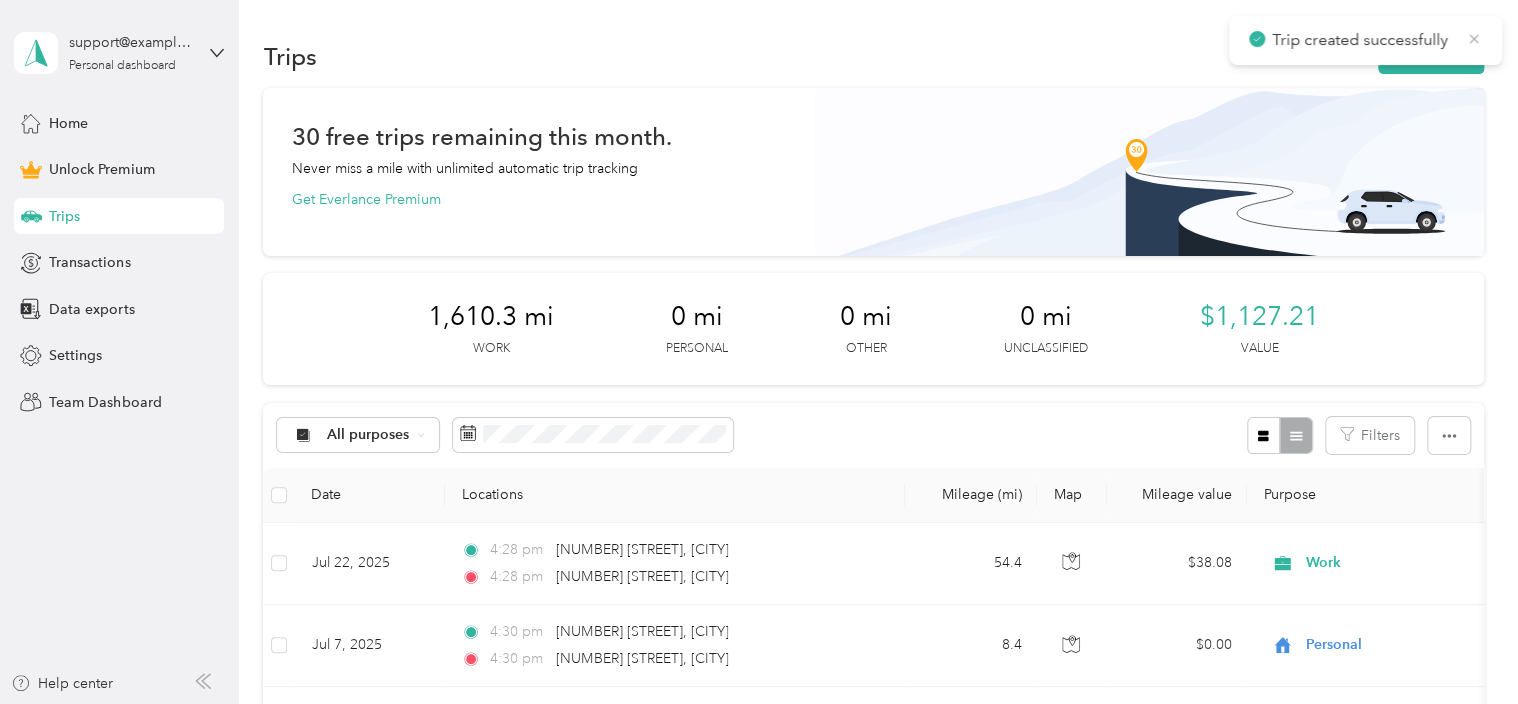 click 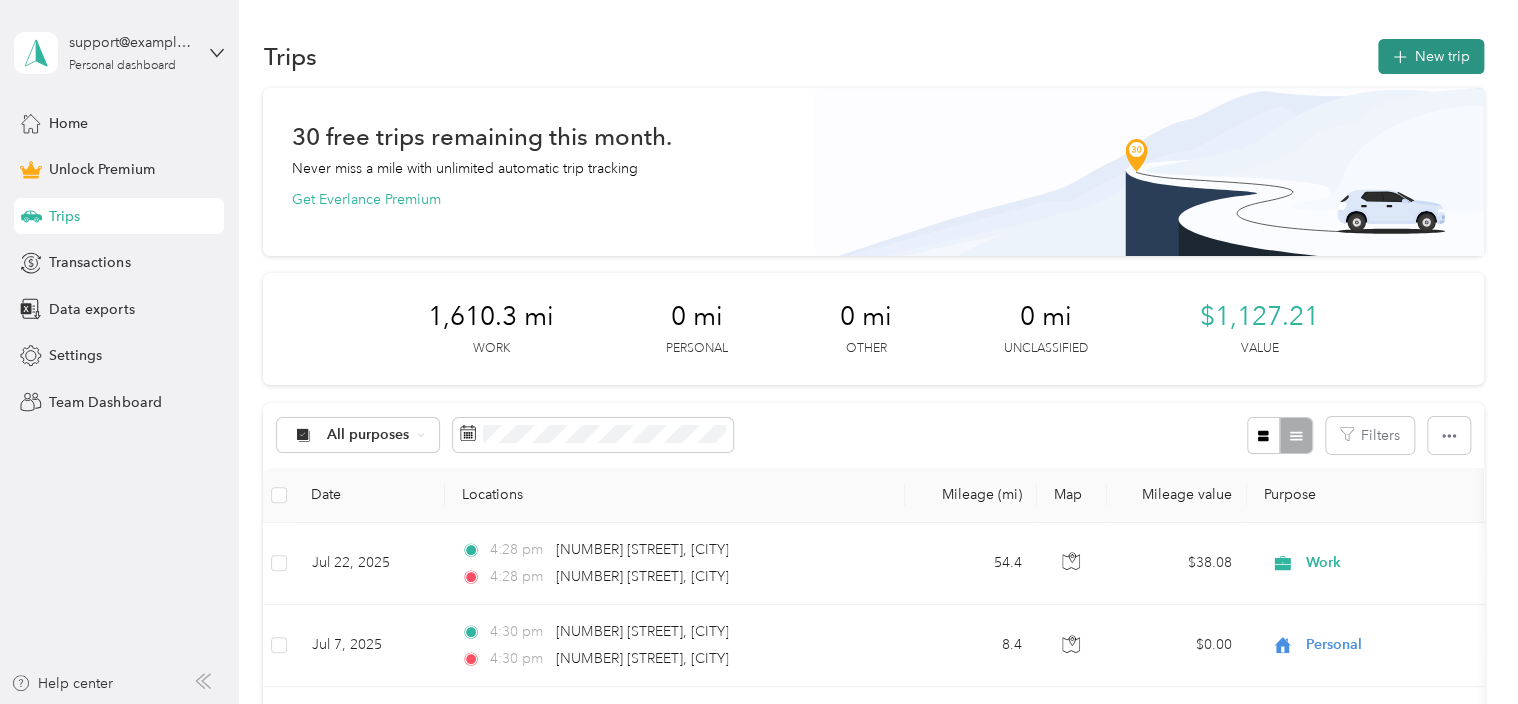 click on "New trip" at bounding box center (1431, 56) 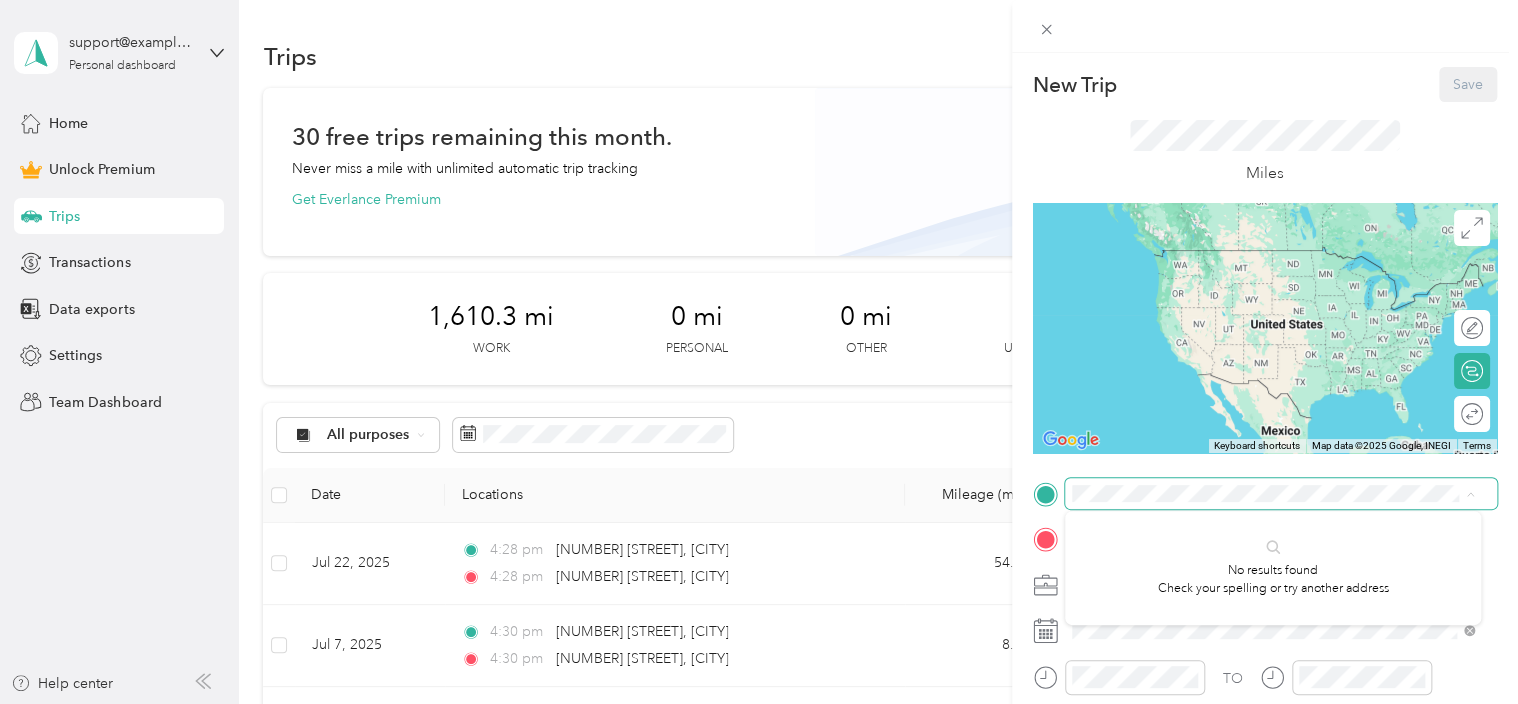 scroll, scrollTop: 0, scrollLeft: 21, axis: horizontal 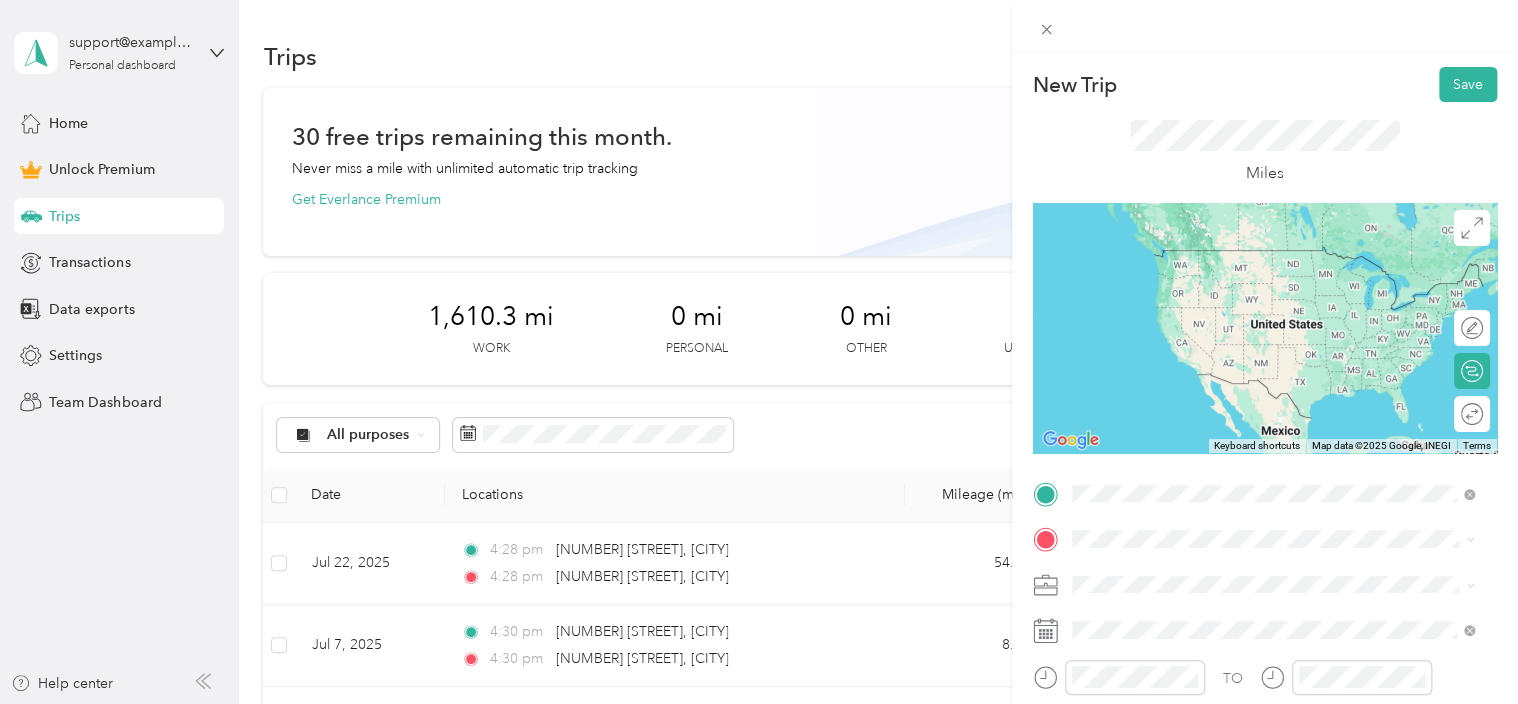 click on "[NUMBER] [STREET]
[CITY], [STATE] [POSTAL_CODE], [COUNTRY]" at bounding box center [1253, 258] 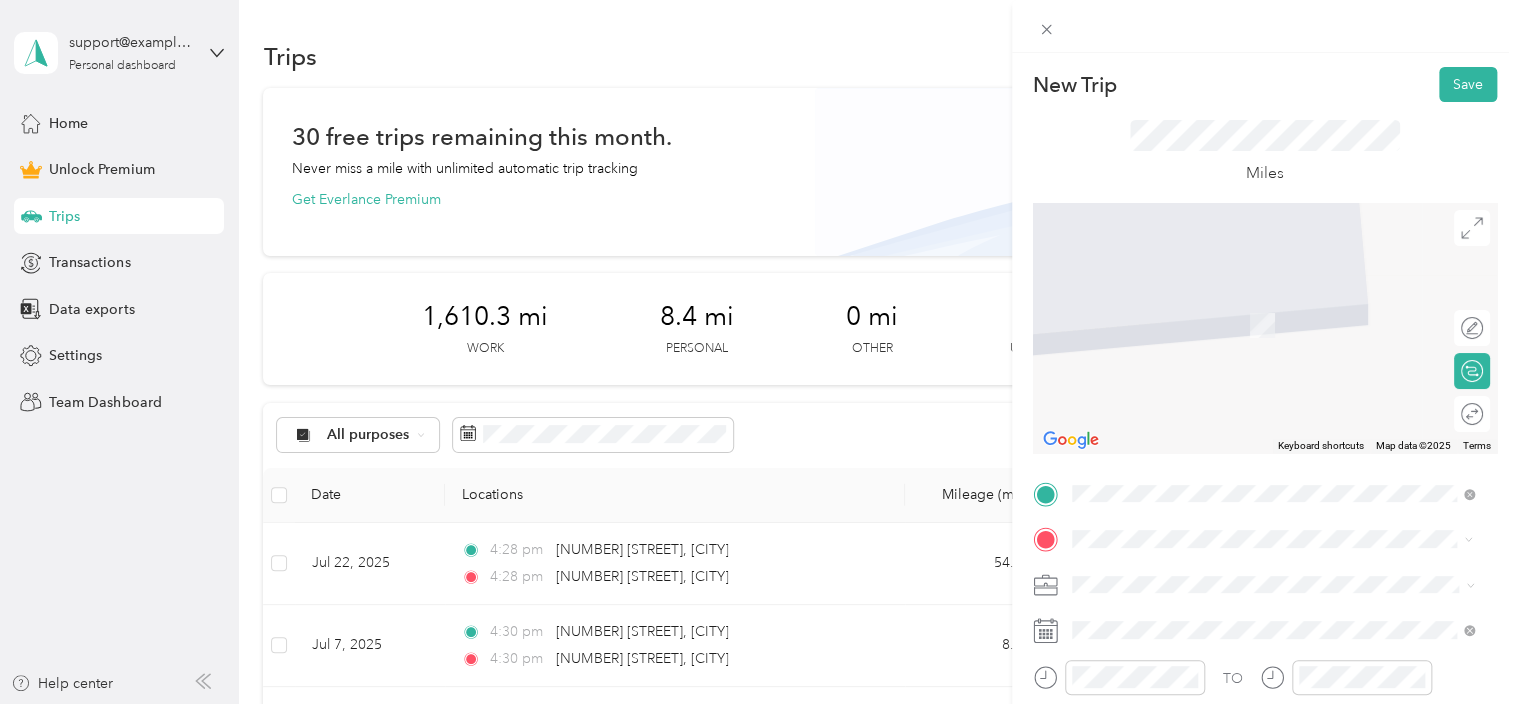 click on "[NUMBER] [STREET]
[CITY], [STATE] [POSTAL_CODE], [COUNTRY]" at bounding box center (1273, 304) 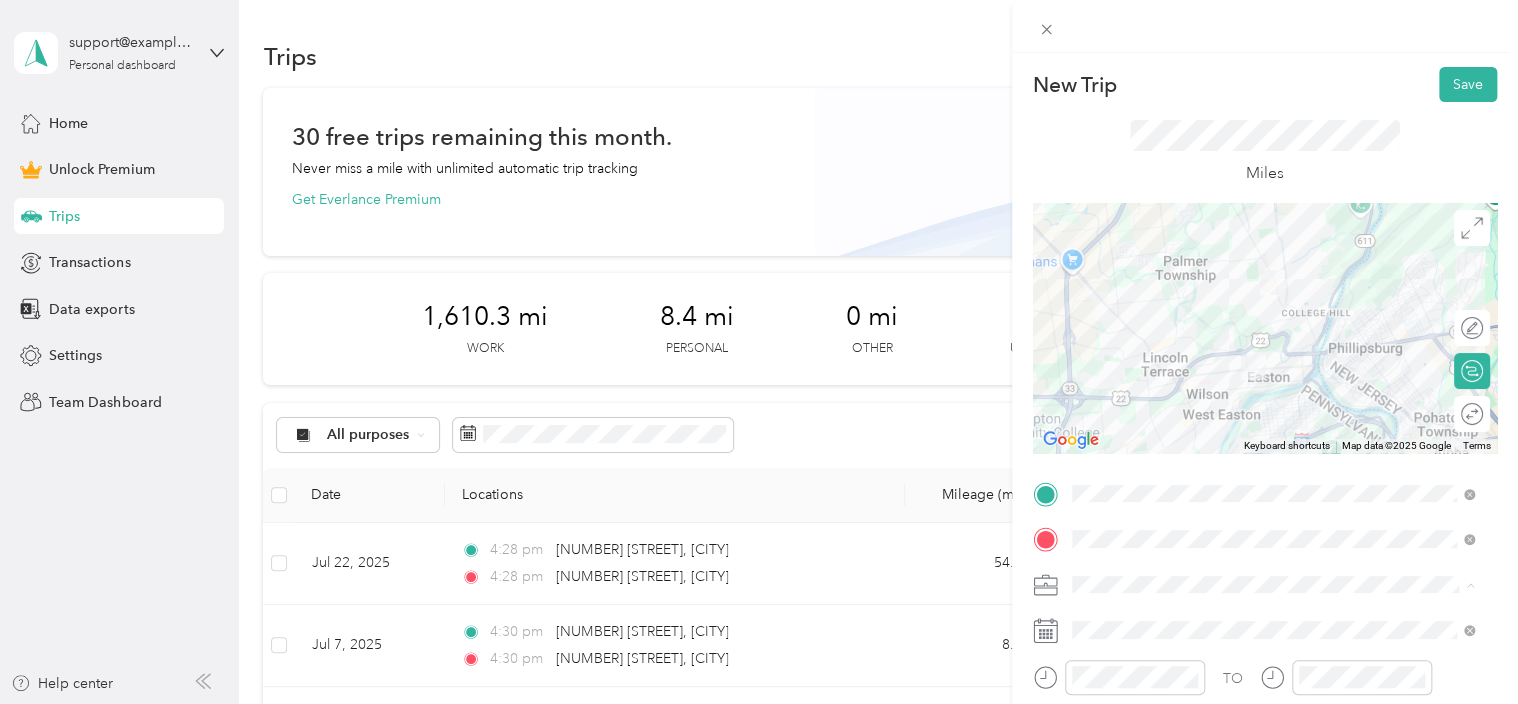 click on "Work" at bounding box center [1273, 339] 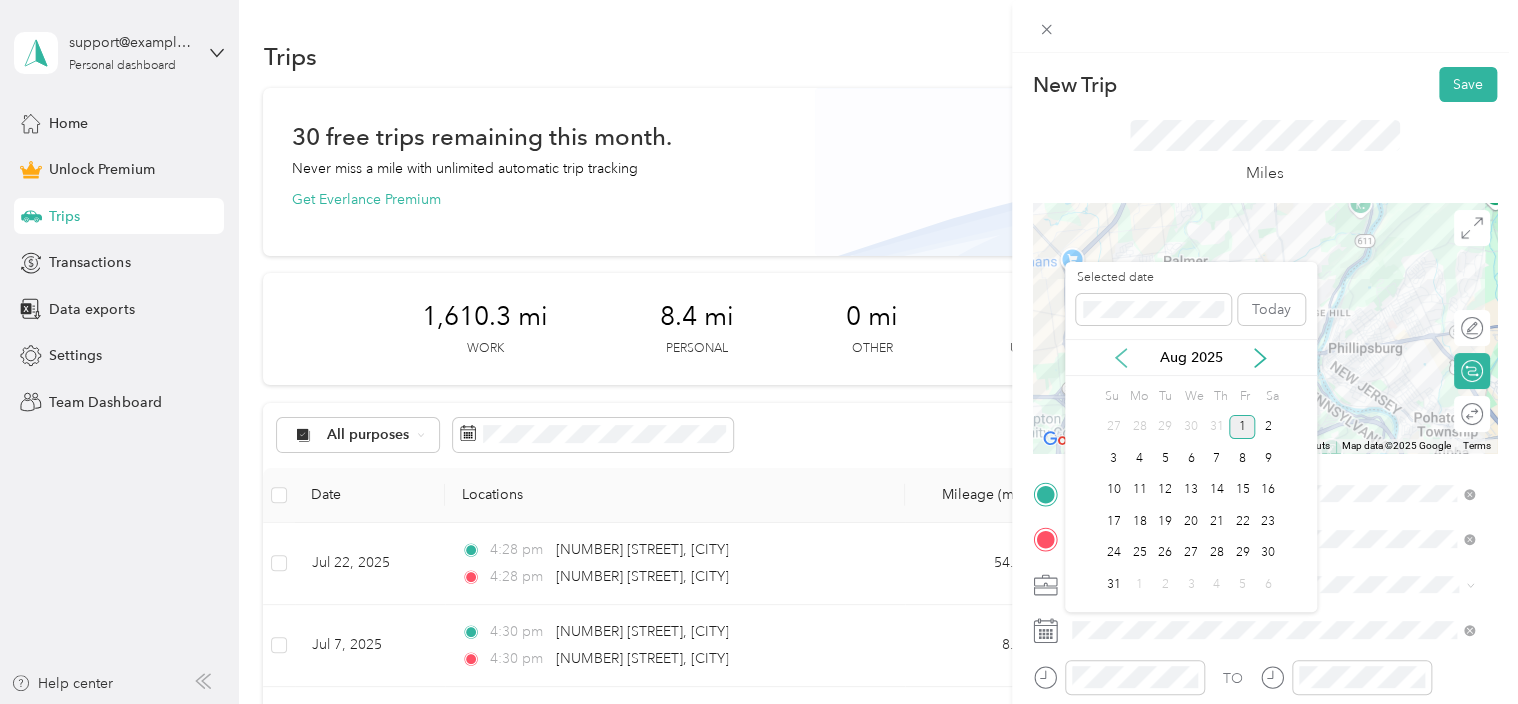 click 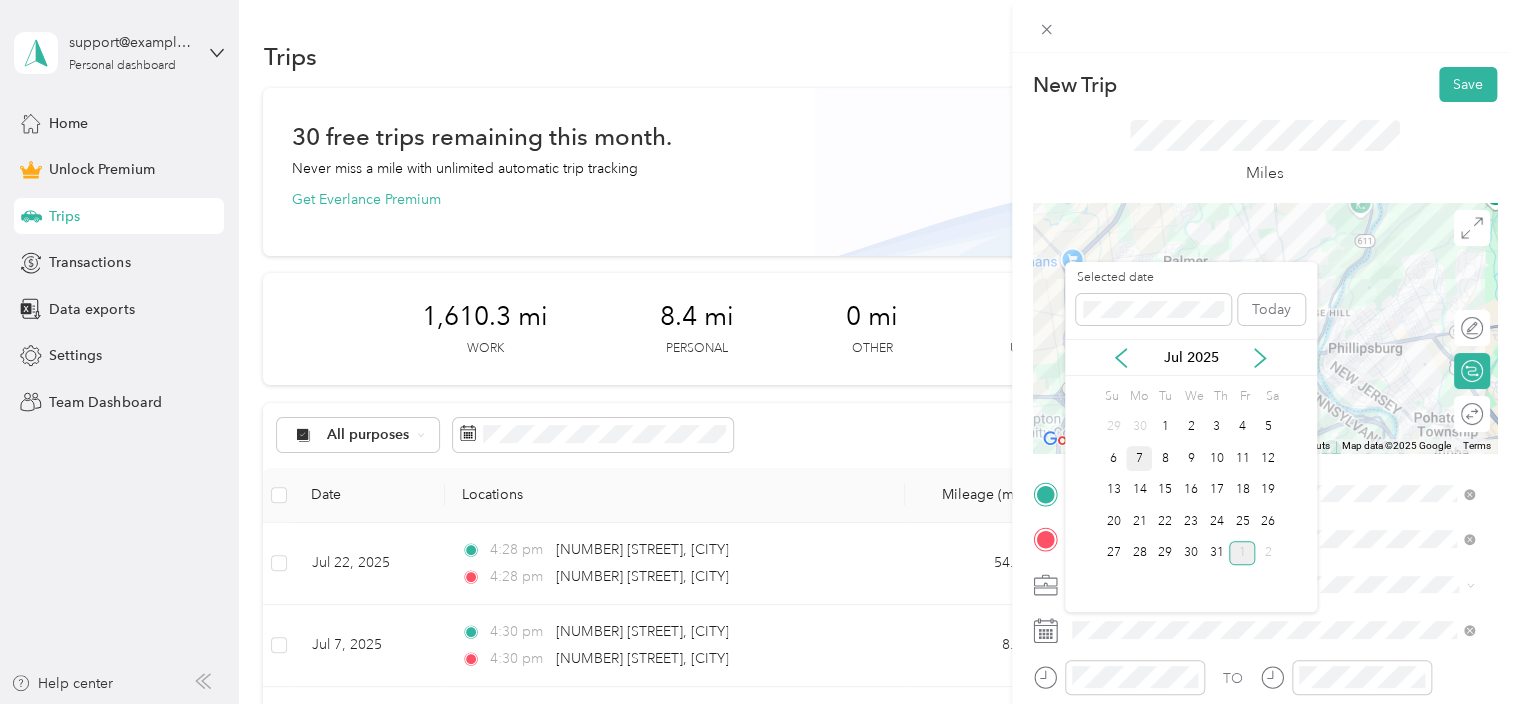 click on "7" at bounding box center (1139, 458) 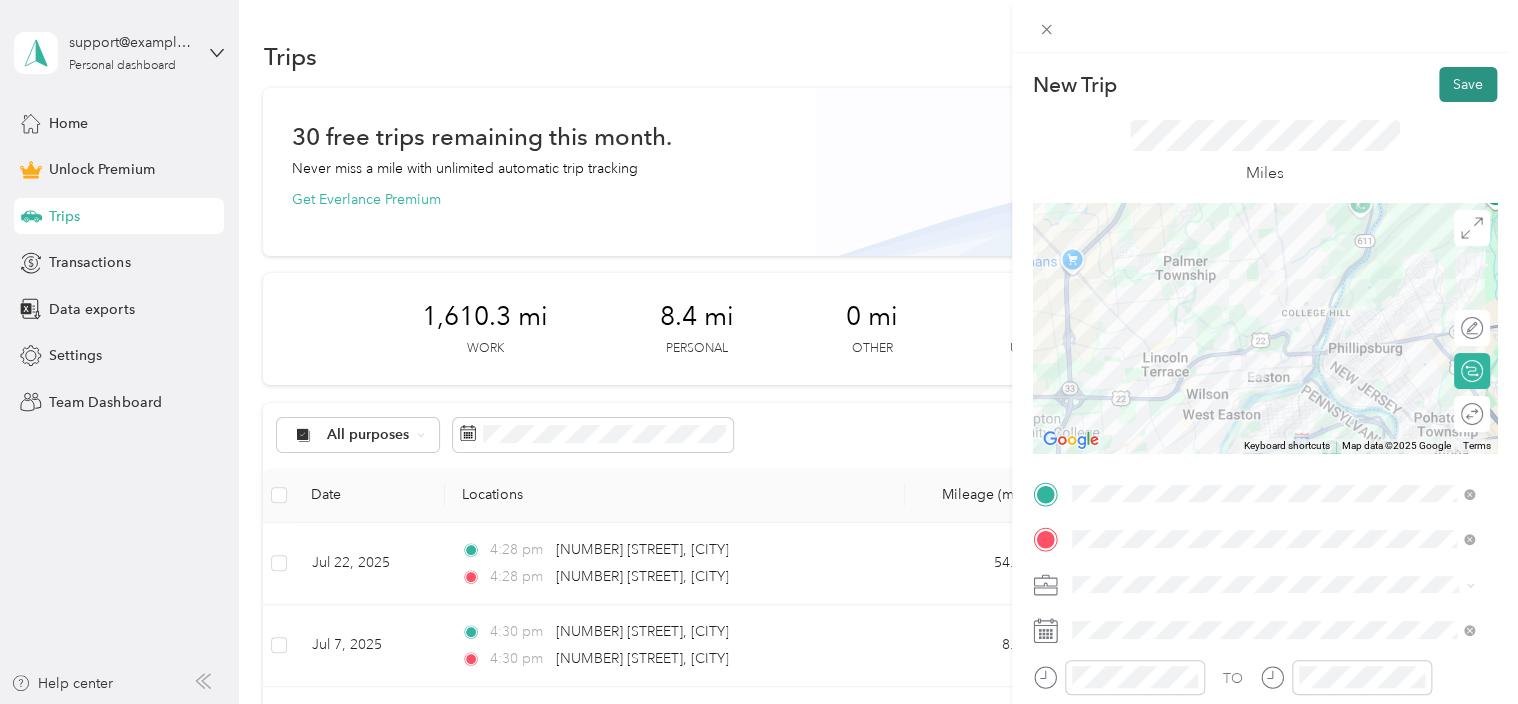 click on "Save" at bounding box center [1468, 84] 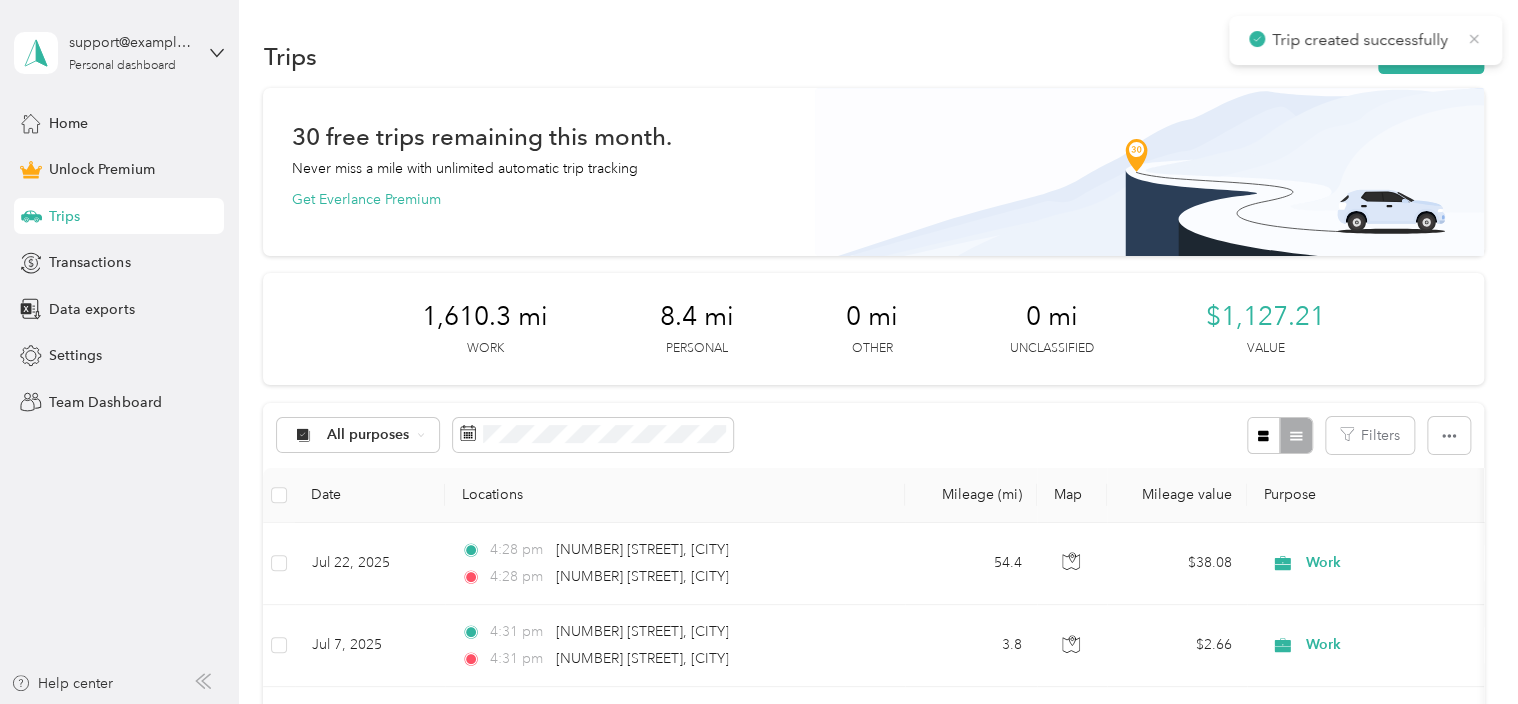 click 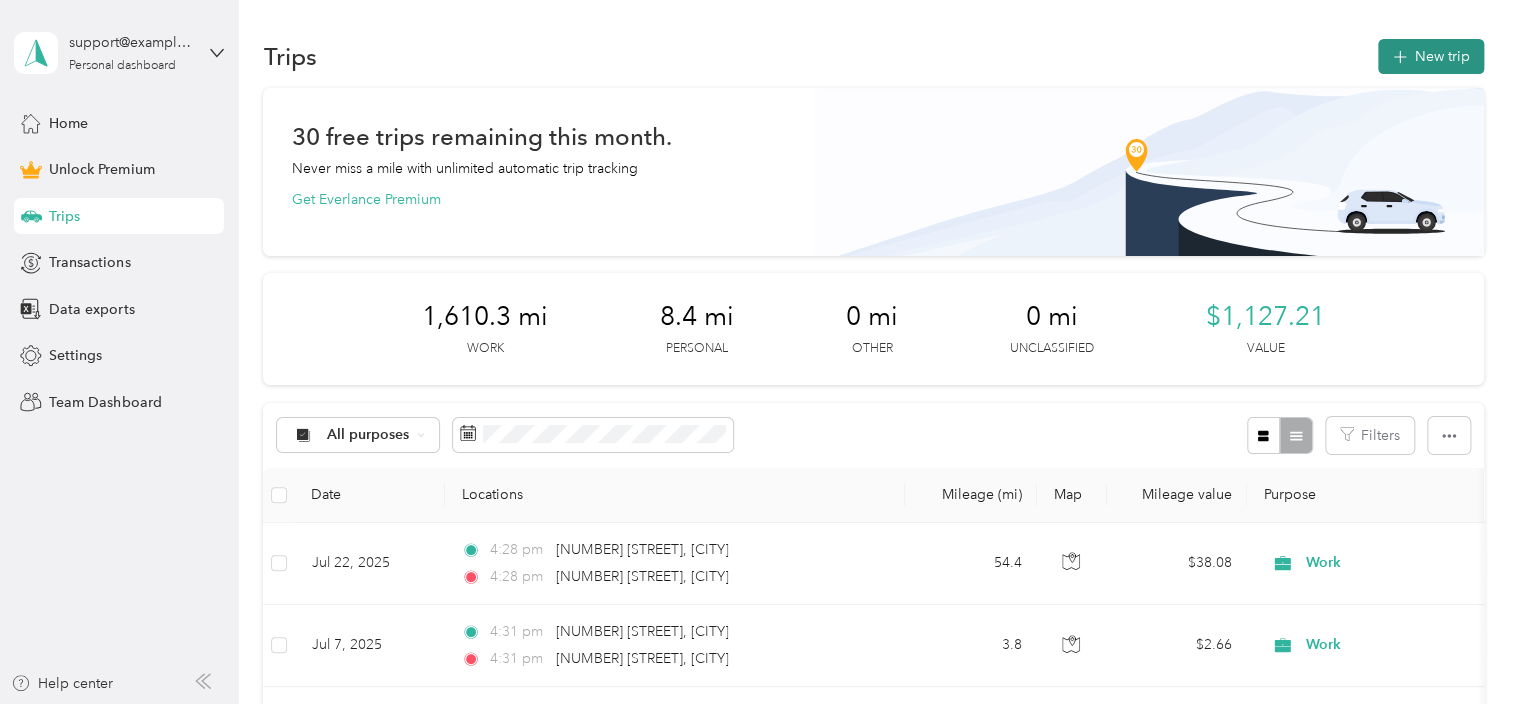 click on "New trip" at bounding box center (1431, 56) 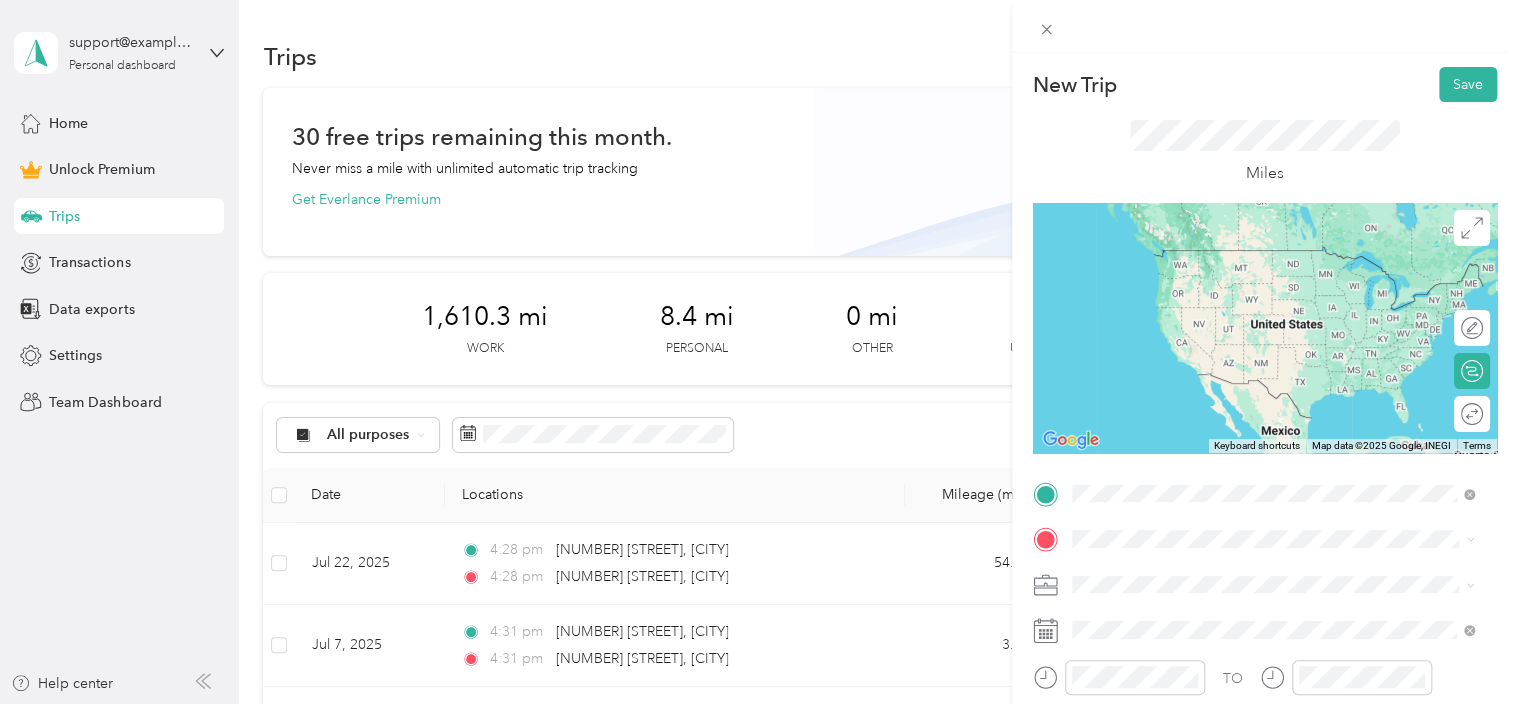 click on "[NUMBER] [STREET]
[CITY], [STATE] [POSTAL_CODE], [COUNTRY]" at bounding box center (1273, 259) 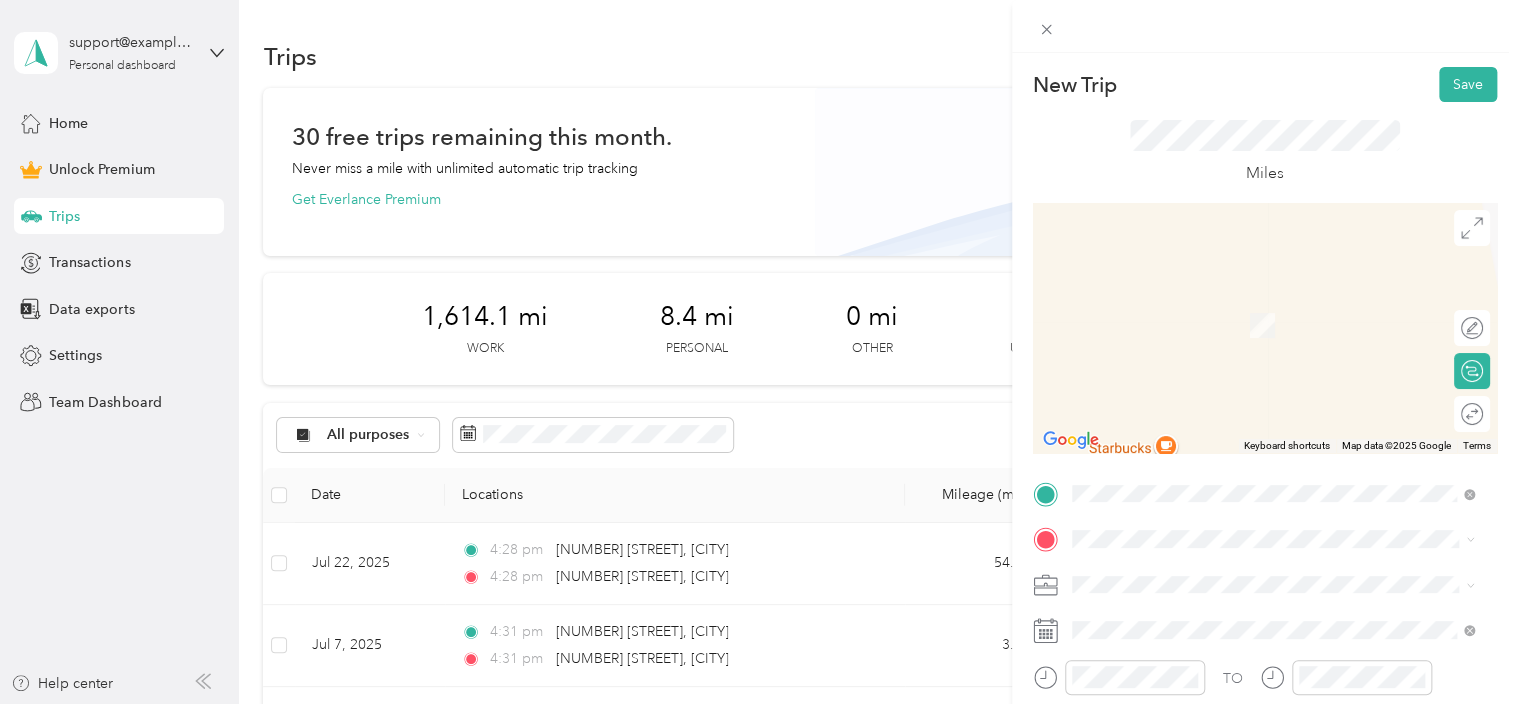 click on "[NUMBER] [STREET]
[CITY], [STATE] [POSTAL_CODE], [COUNTRY]" at bounding box center [1273, 297] 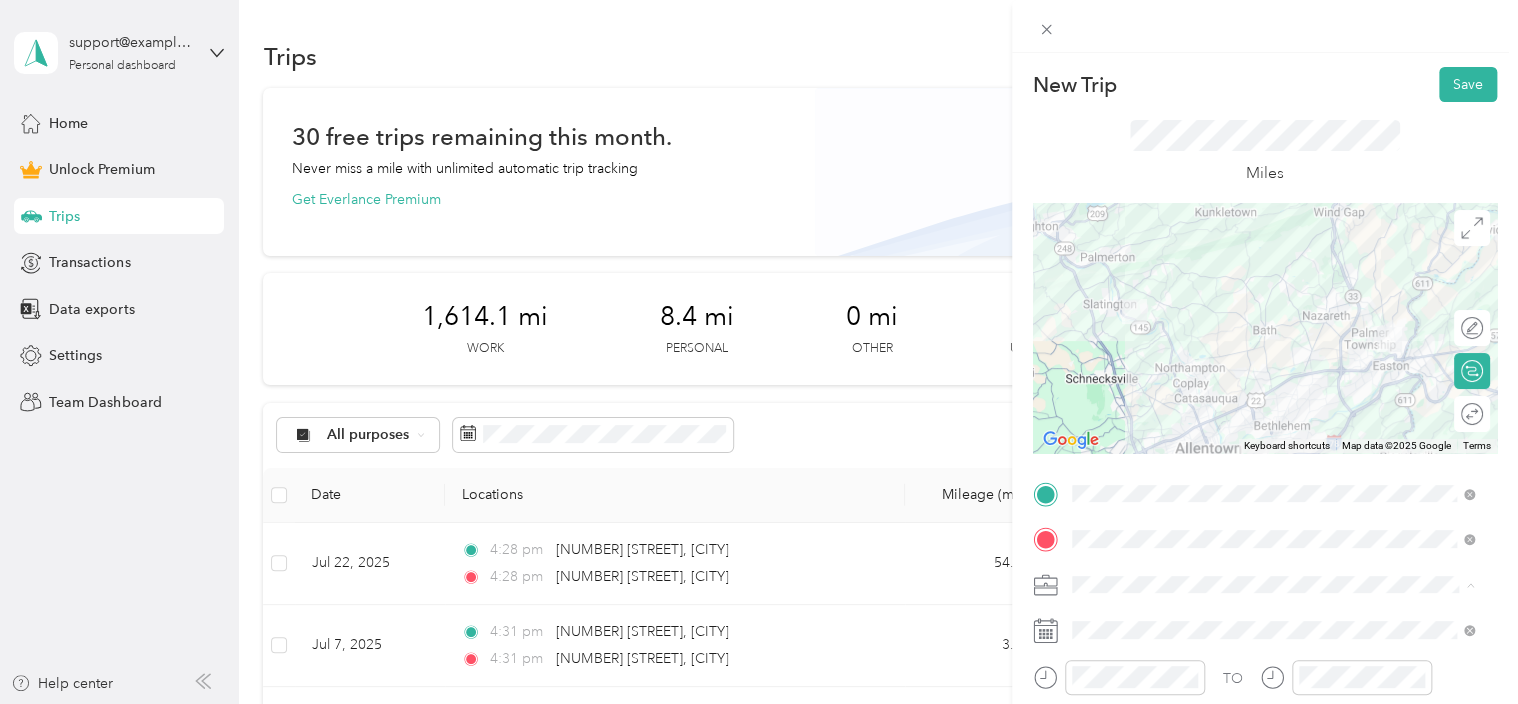 click on "Work" at bounding box center [1273, 339] 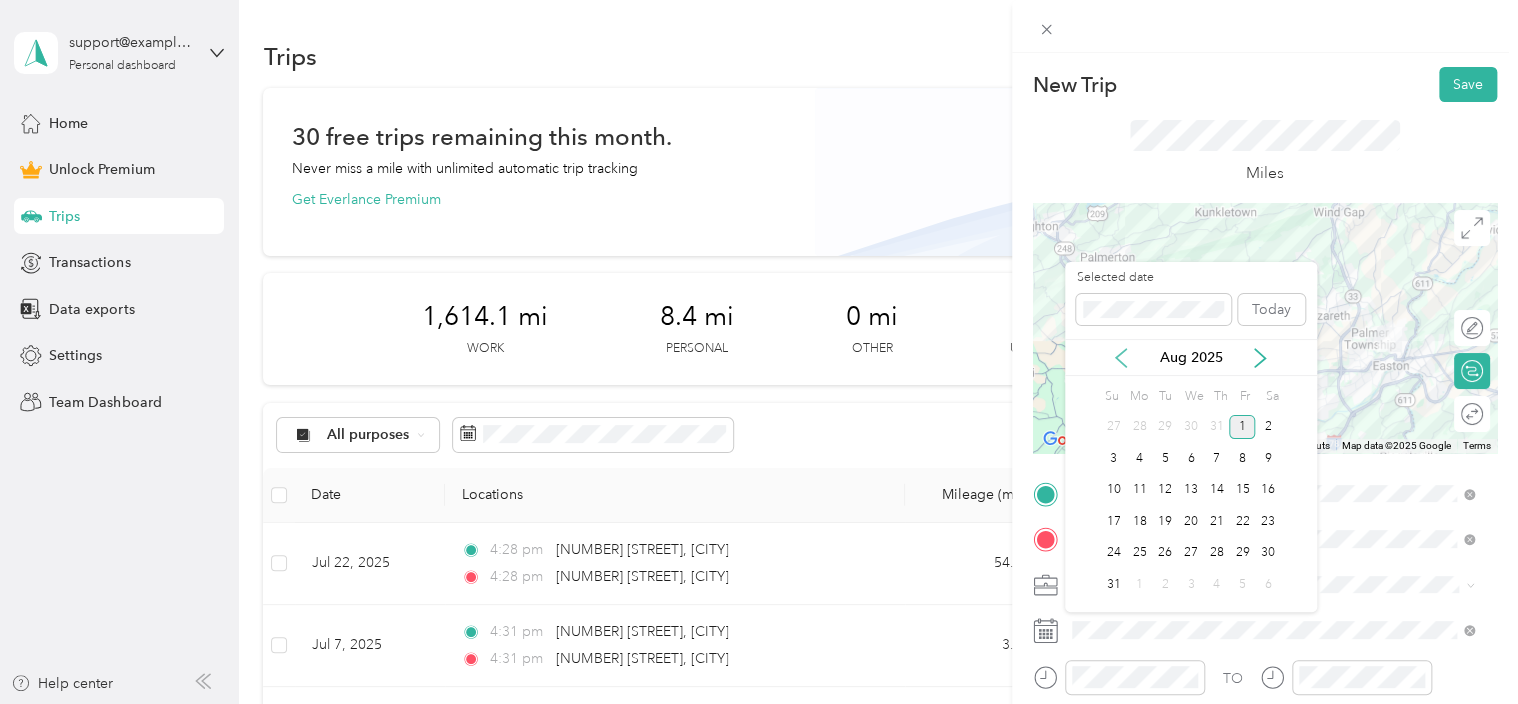 click 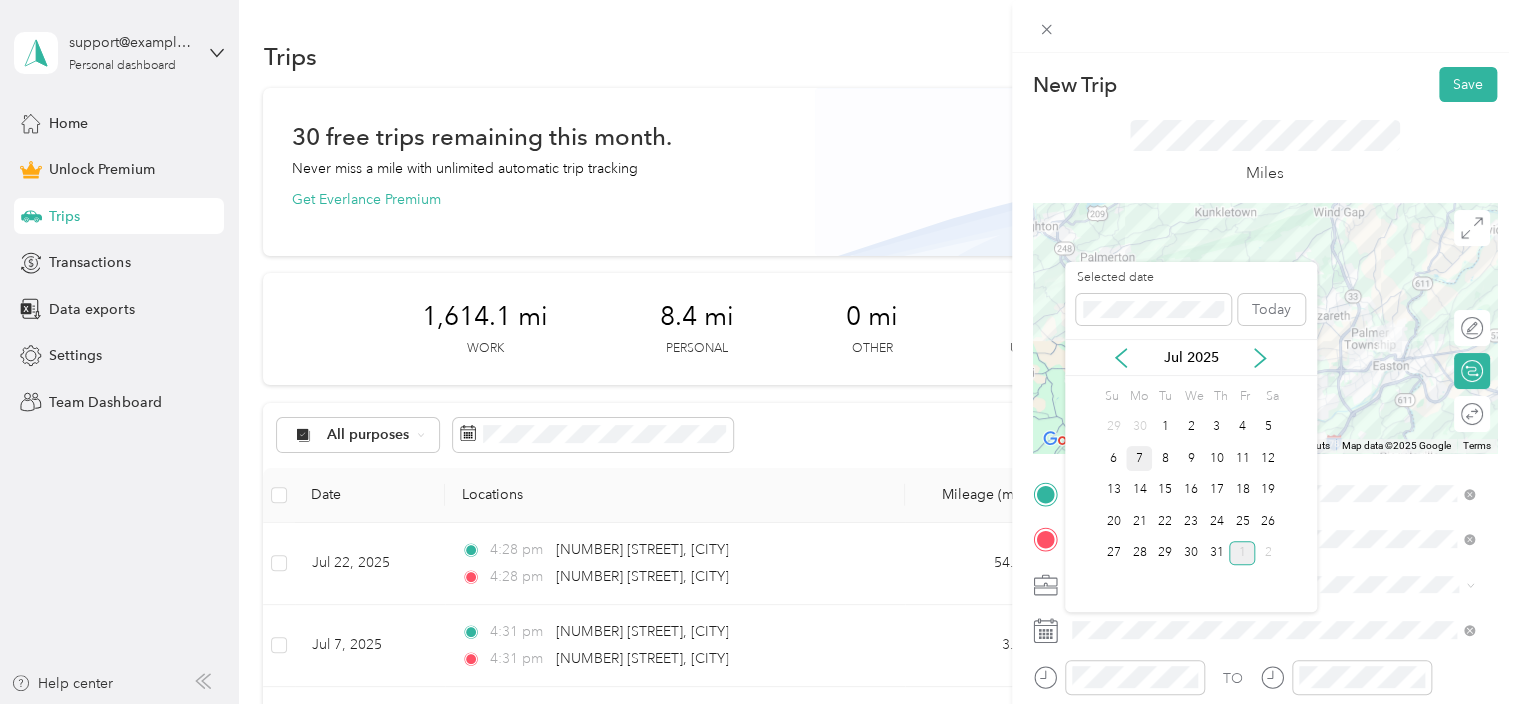 click on "7" at bounding box center [1139, 458] 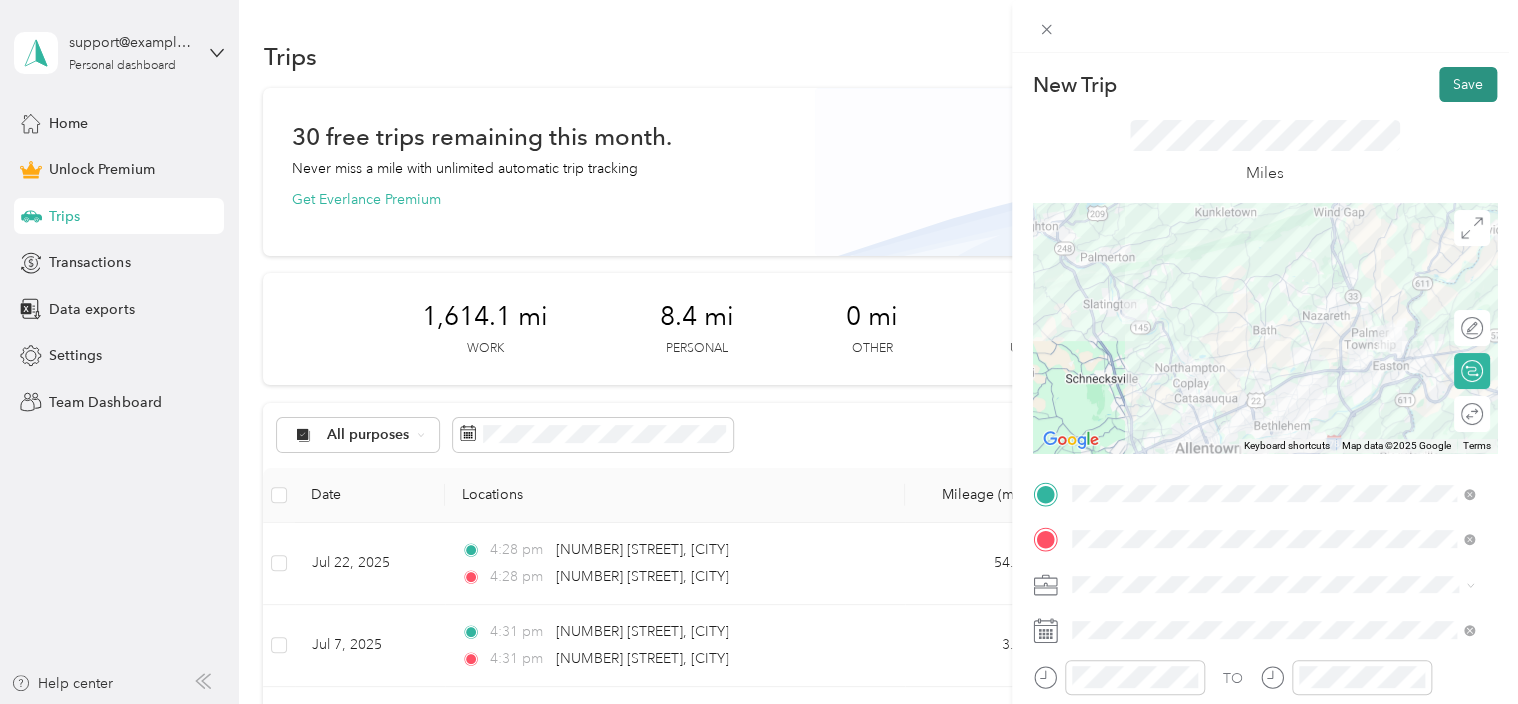 click on "Save" at bounding box center [1468, 84] 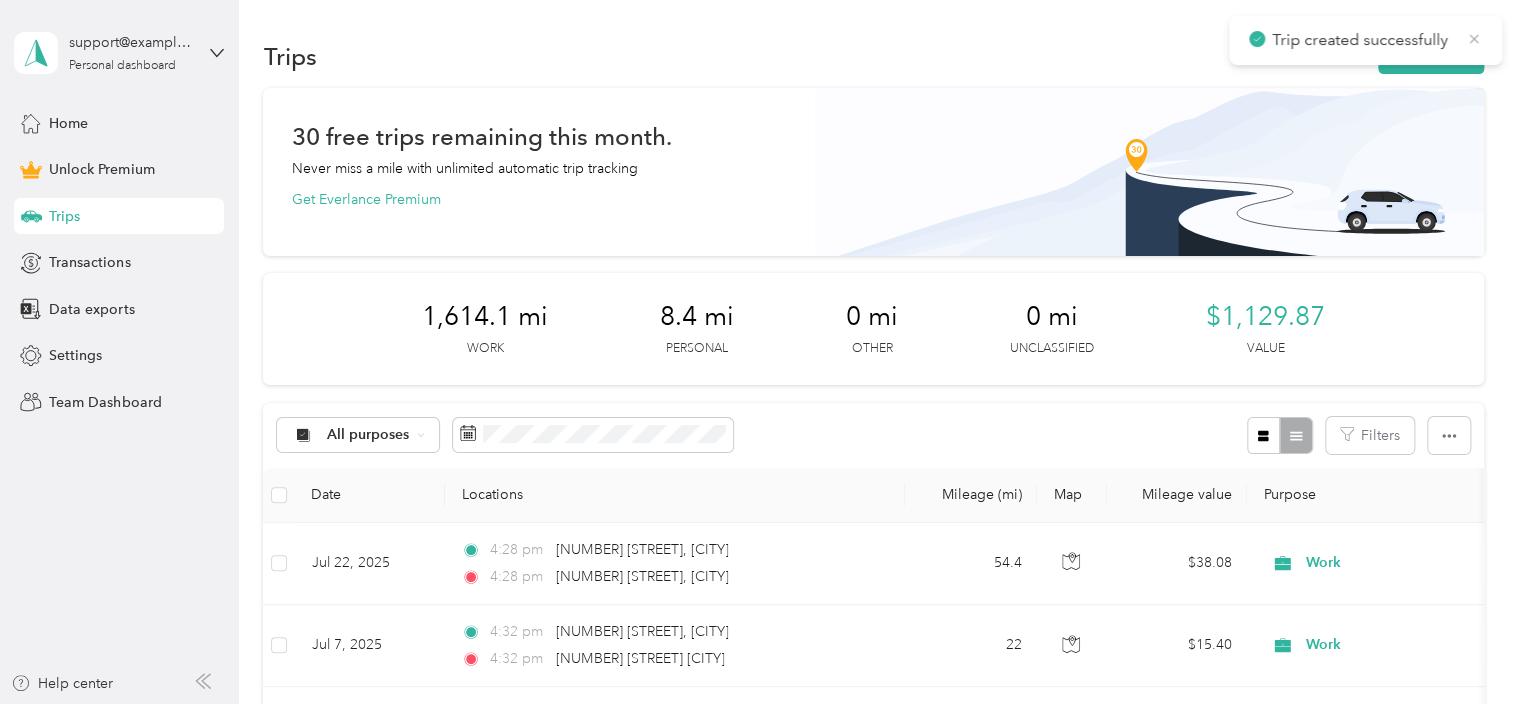 click 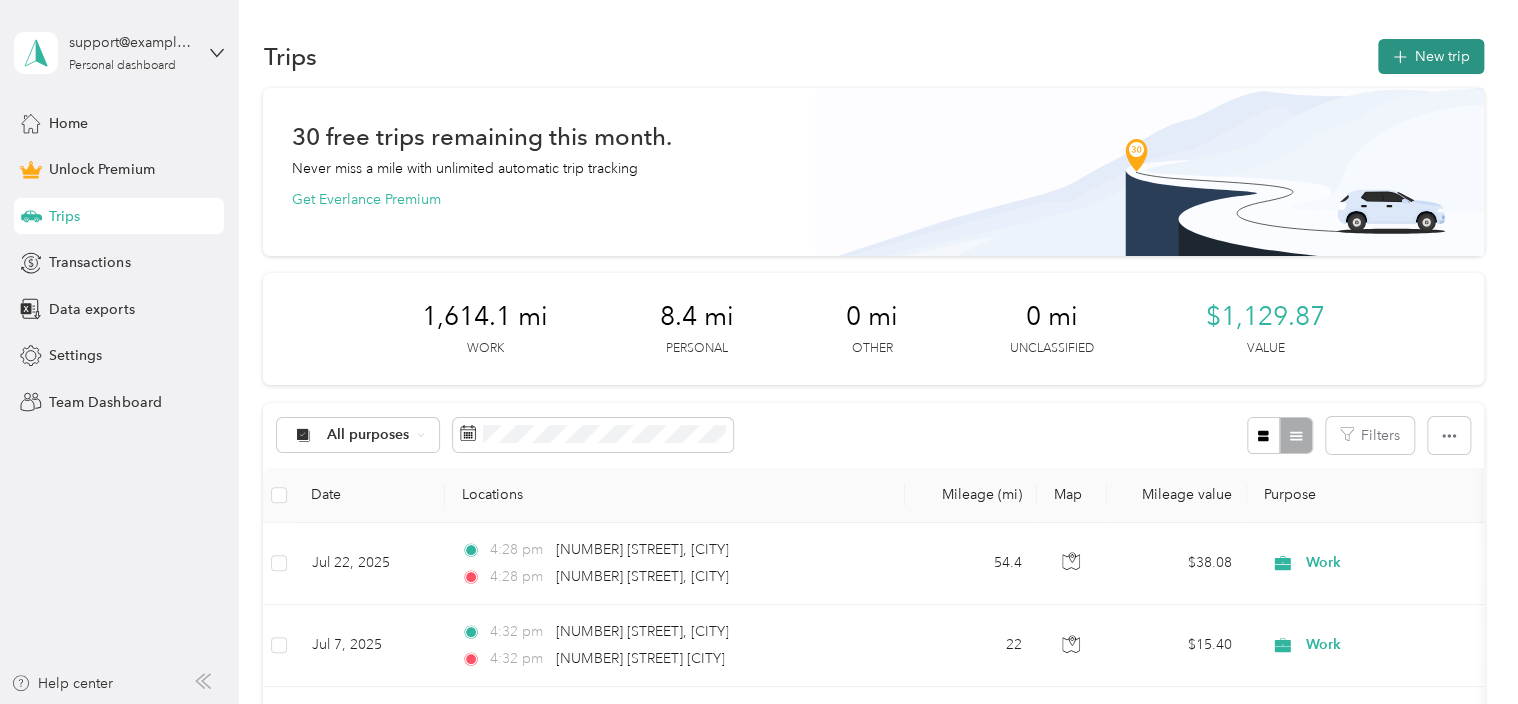 click on "New trip" at bounding box center [1431, 56] 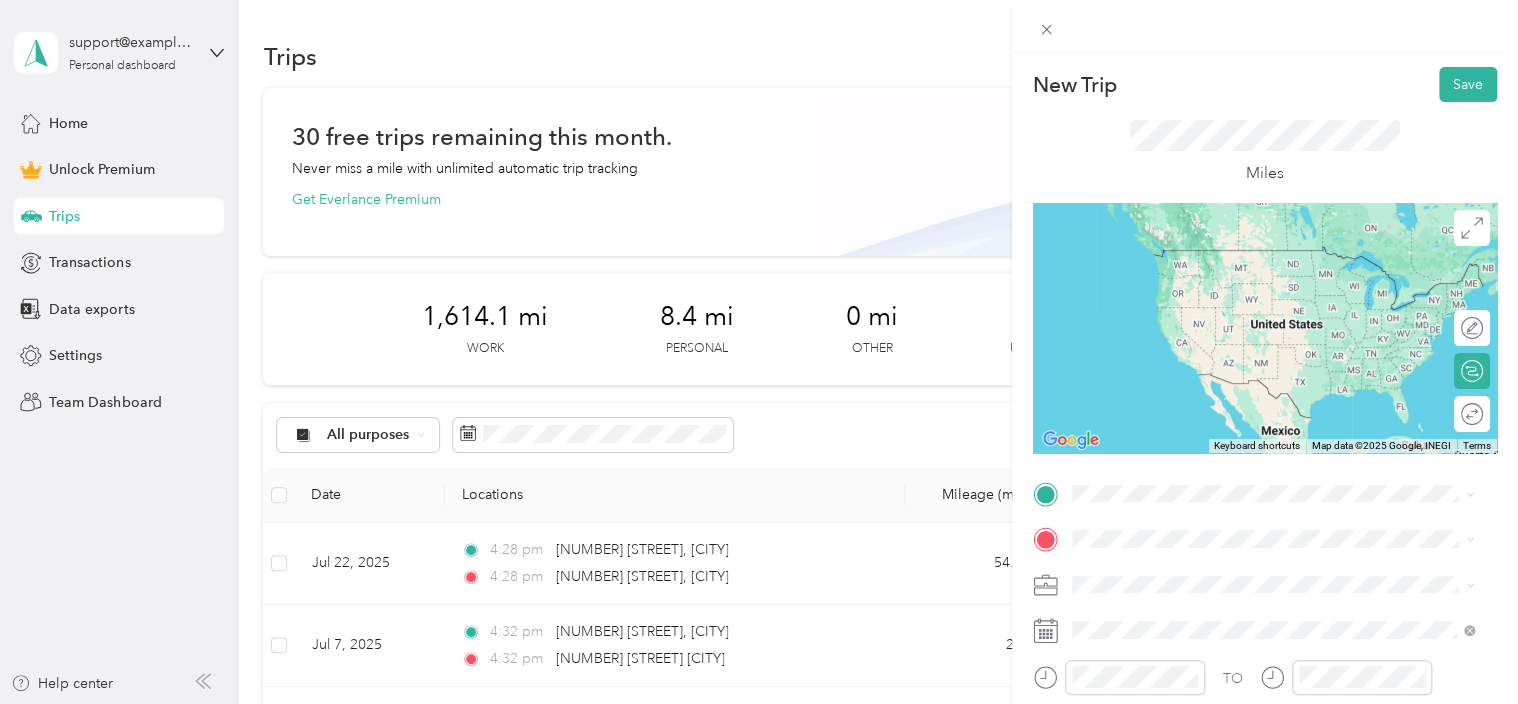 click on "[NUMBER] [STREET]
[CITY], [STATE] [POSTAL_CODE], [COUNTRY]" at bounding box center (1273, 255) 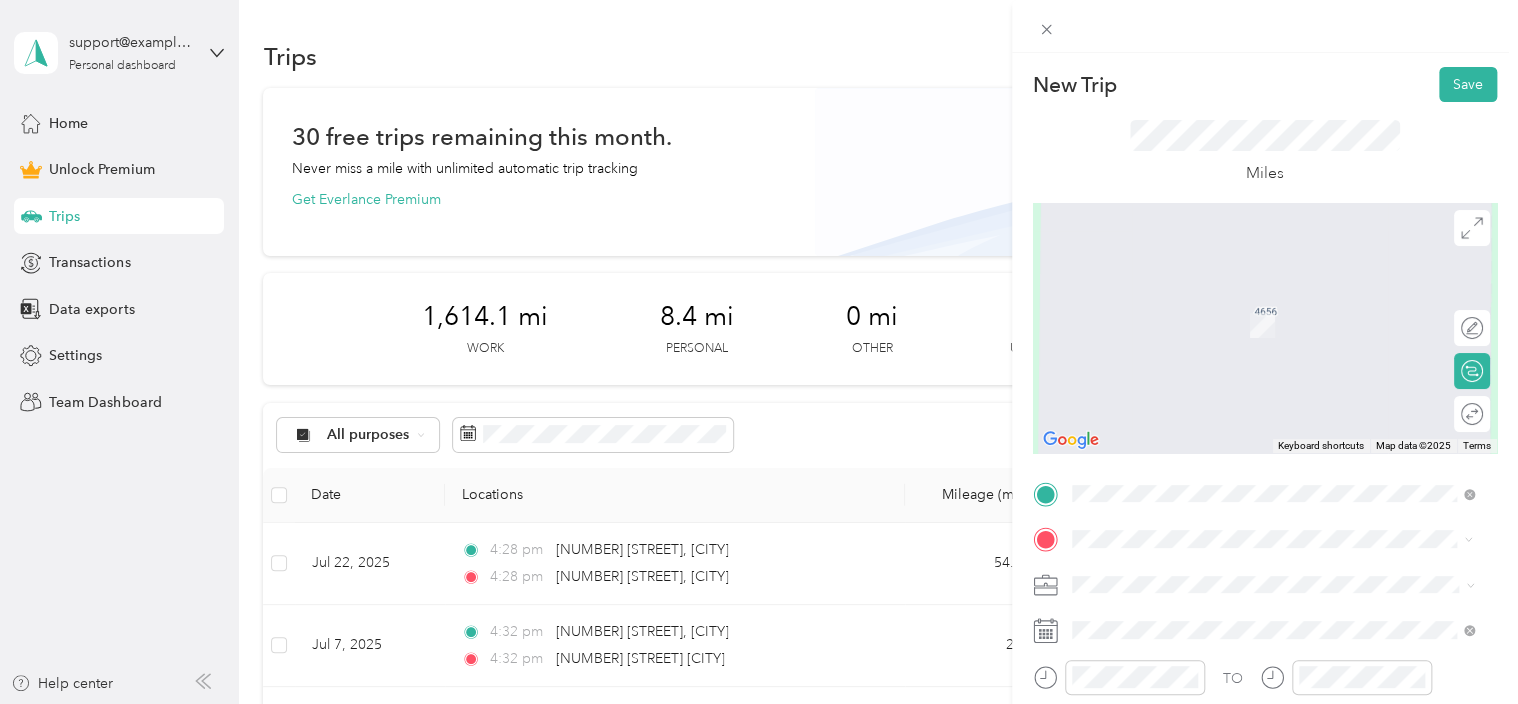 click on "[NUMBER] [STREET]
[CITY], [STATE] [POSTAL_CODE], [COUNTRY]" at bounding box center (1253, 304) 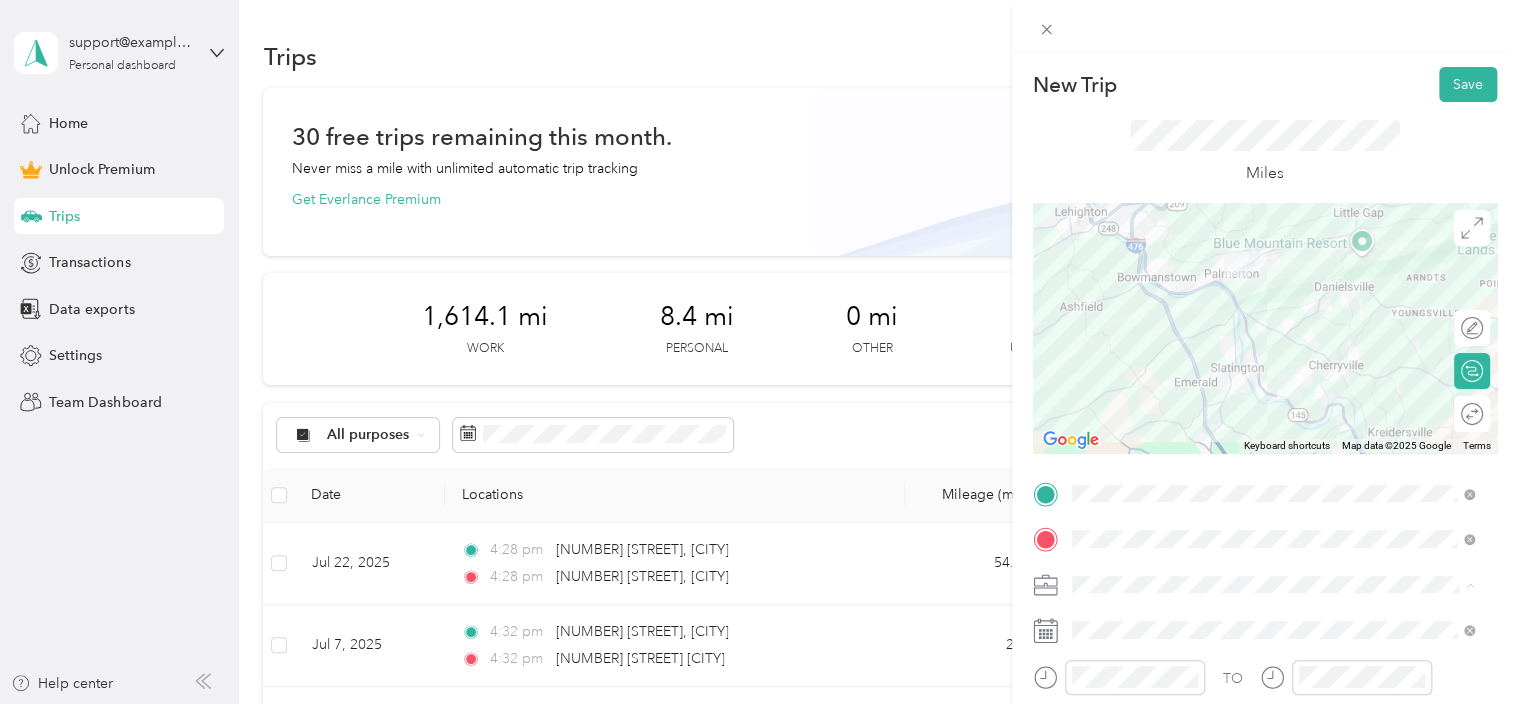 click on "Work" at bounding box center [1273, 339] 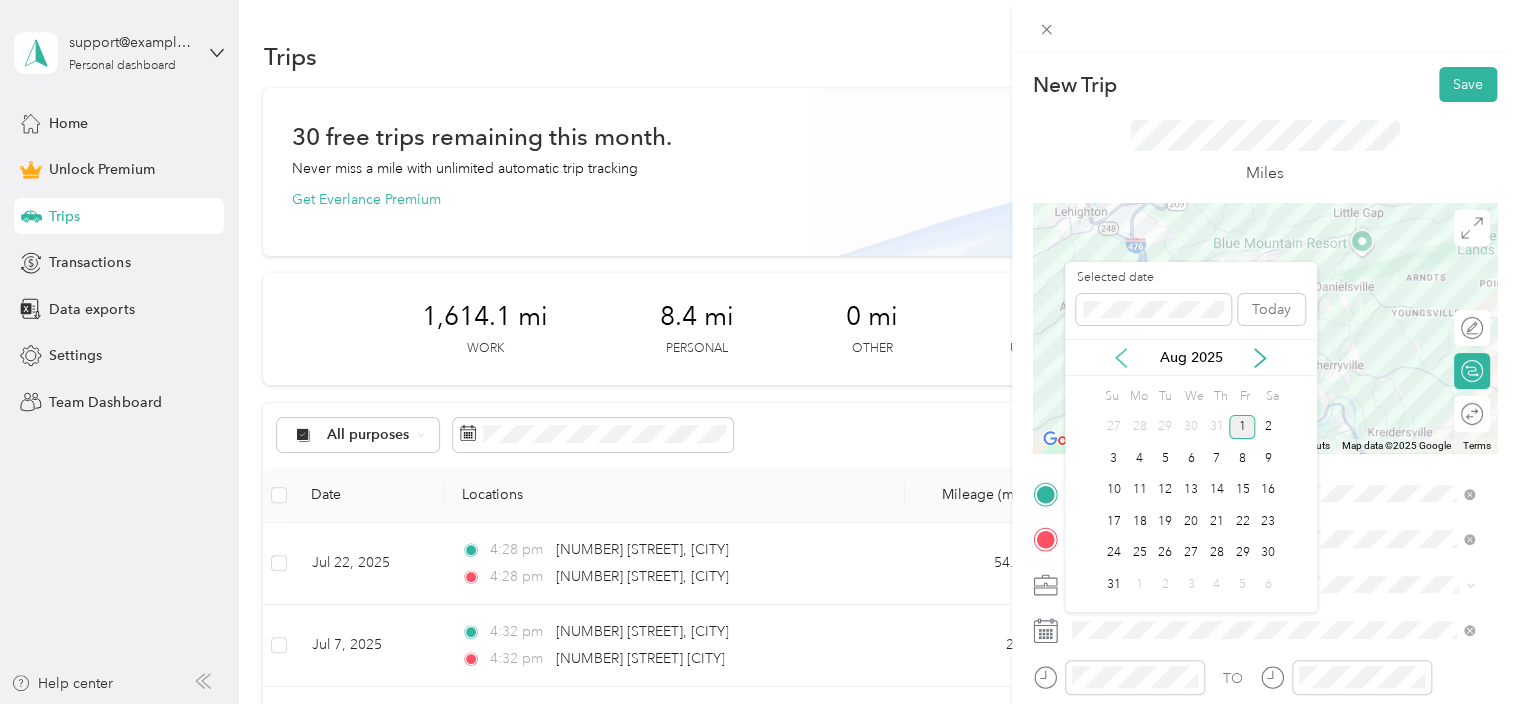 click 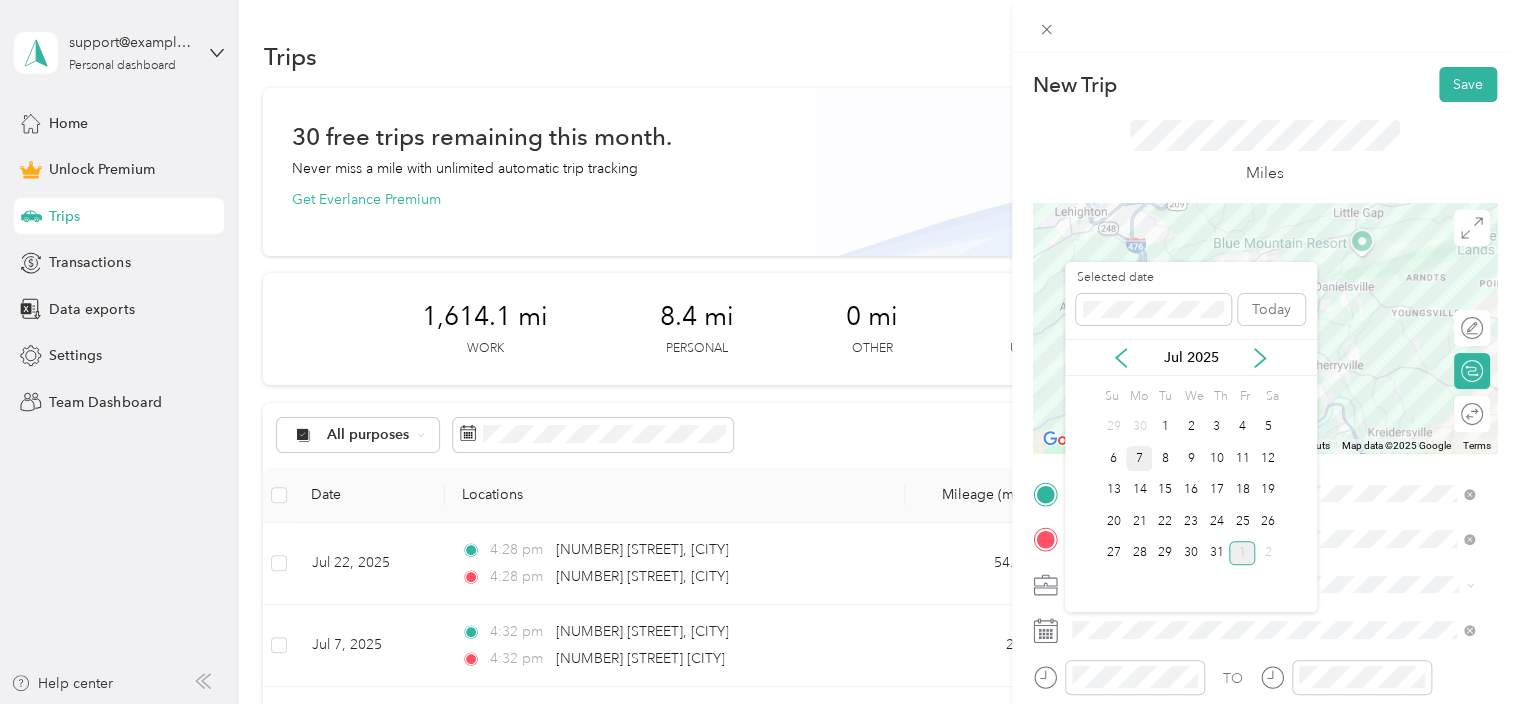 click on "7" at bounding box center [1139, 458] 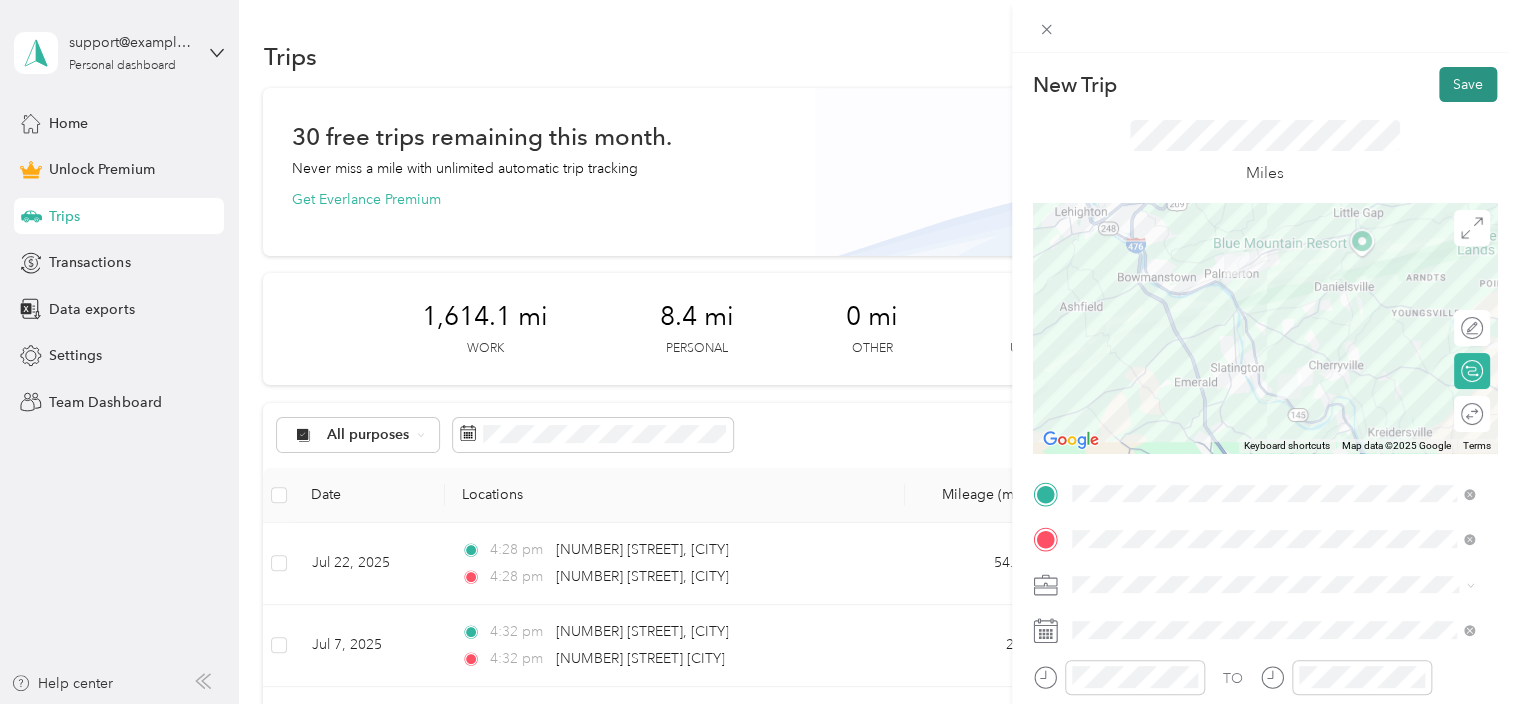 click on "Save" at bounding box center [1468, 84] 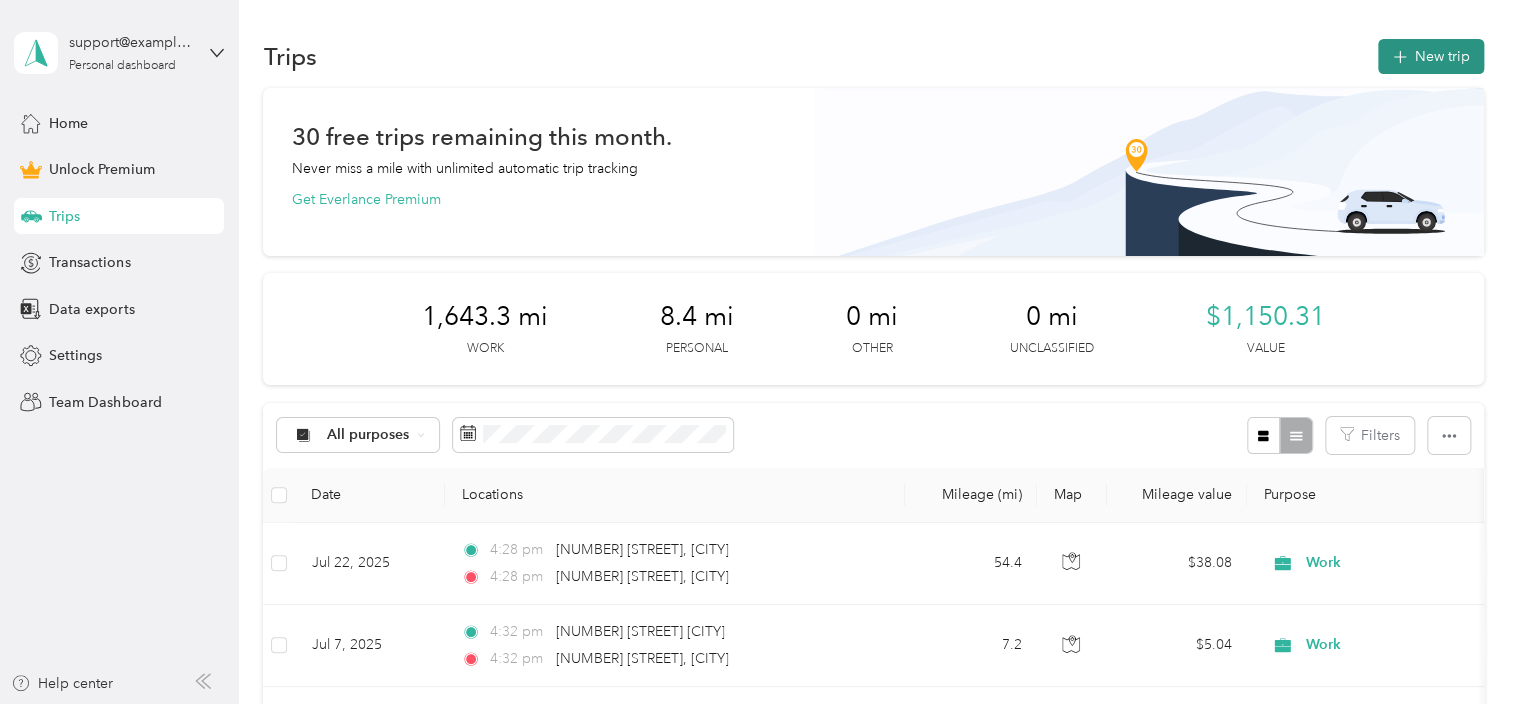 click on "New trip" at bounding box center [1431, 56] 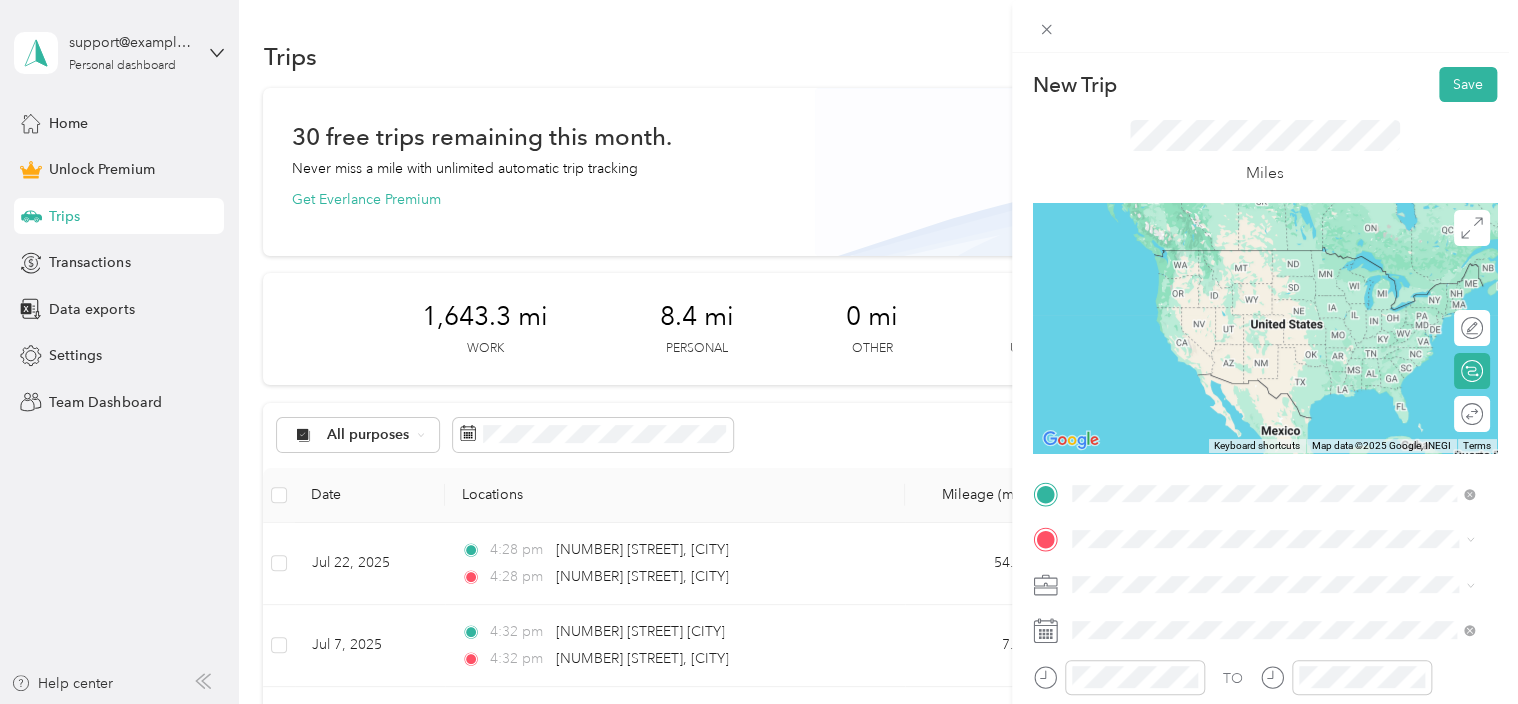 click on "[NUMBER] [STREET]
[CITY], [STATE] [POSTAL_CODE], [COUNTRY]" at bounding box center [1253, 258] 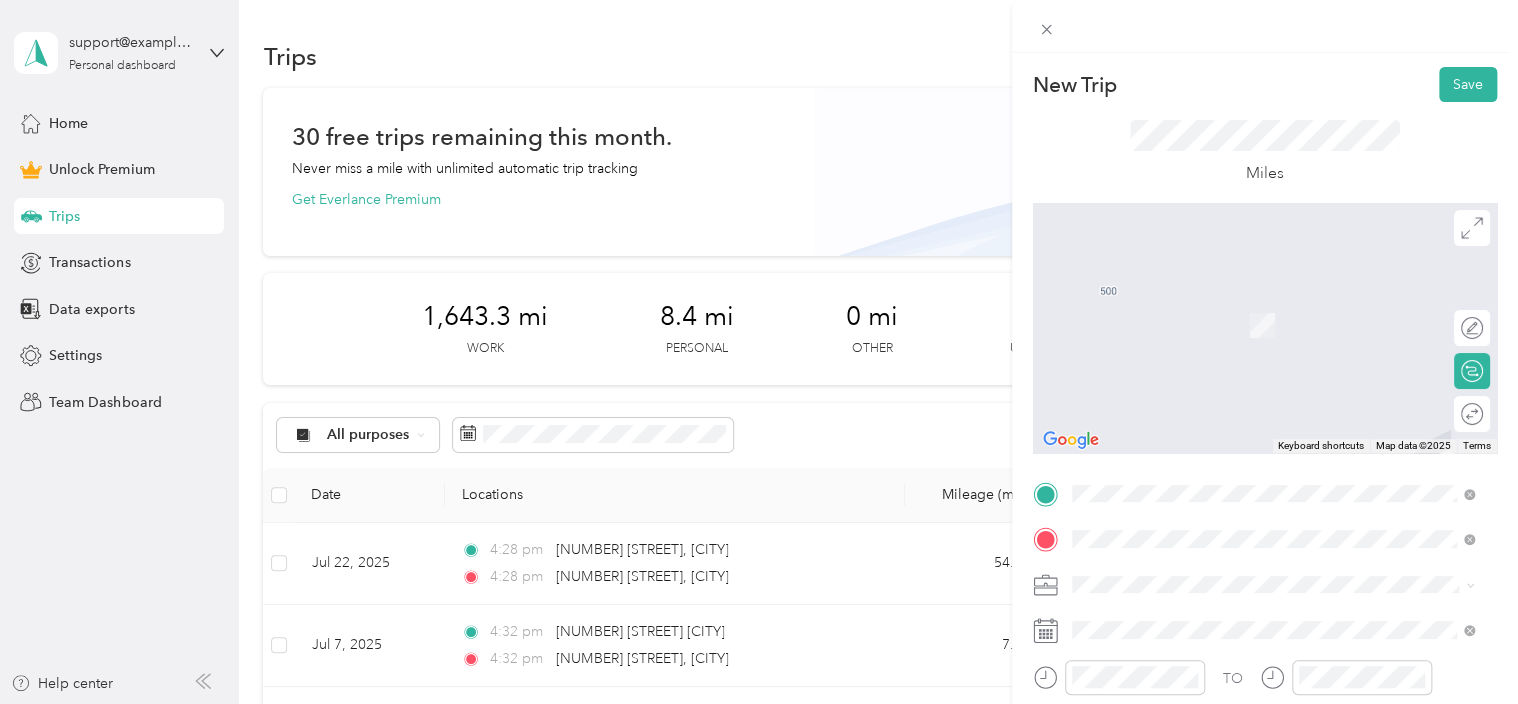 click on "[NUMBER] [STREET]
[CITY], [STATE] [POSTAL_CODE], [COUNTRY]" at bounding box center (1253, 304) 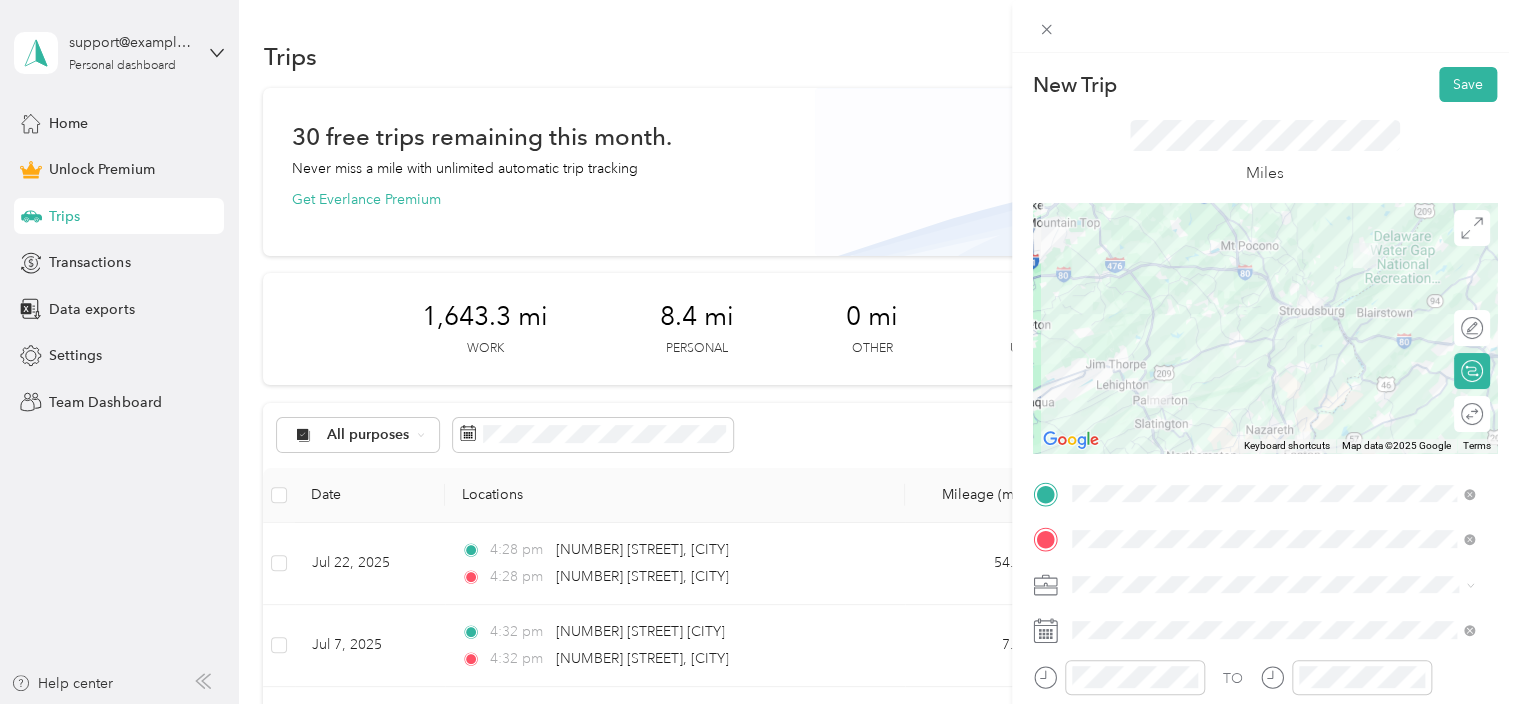 click on "Work" at bounding box center (1273, 339) 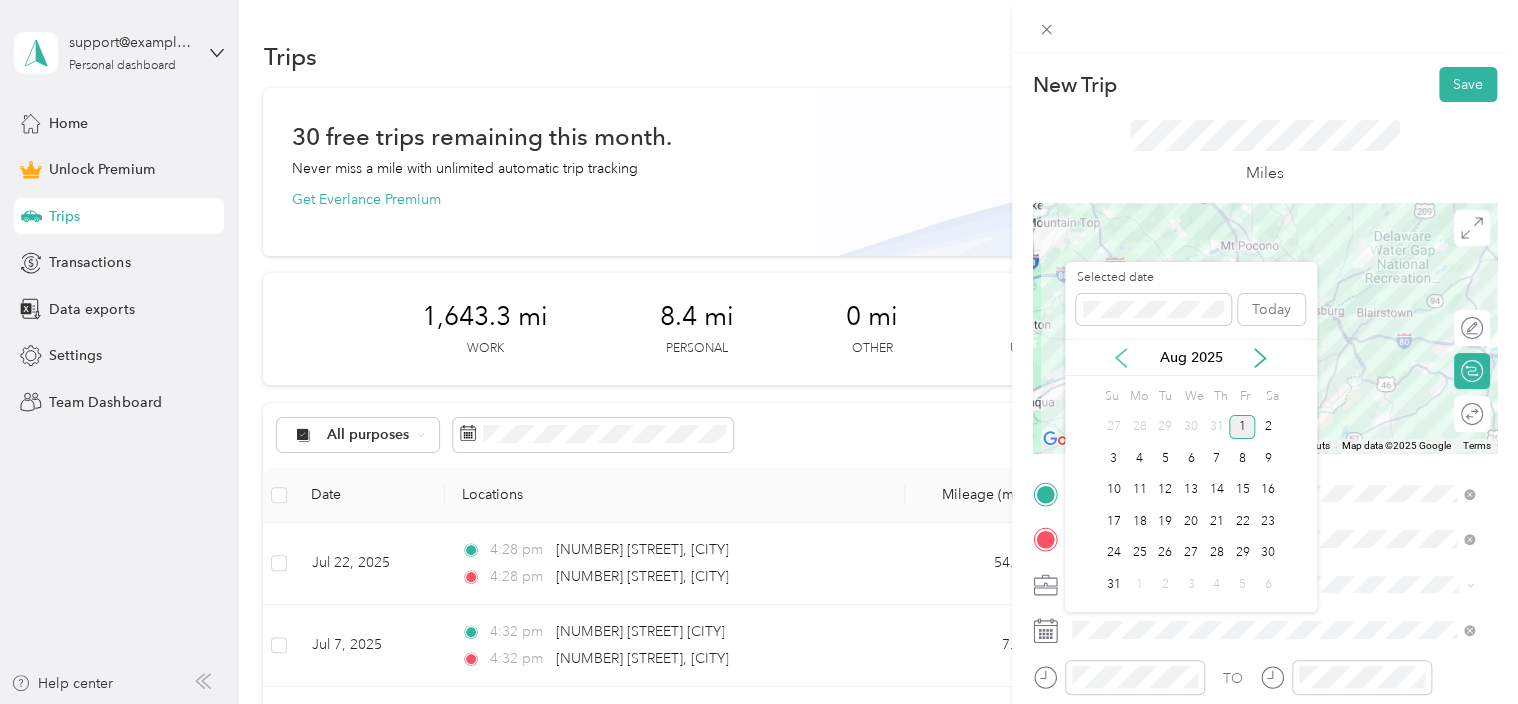 click 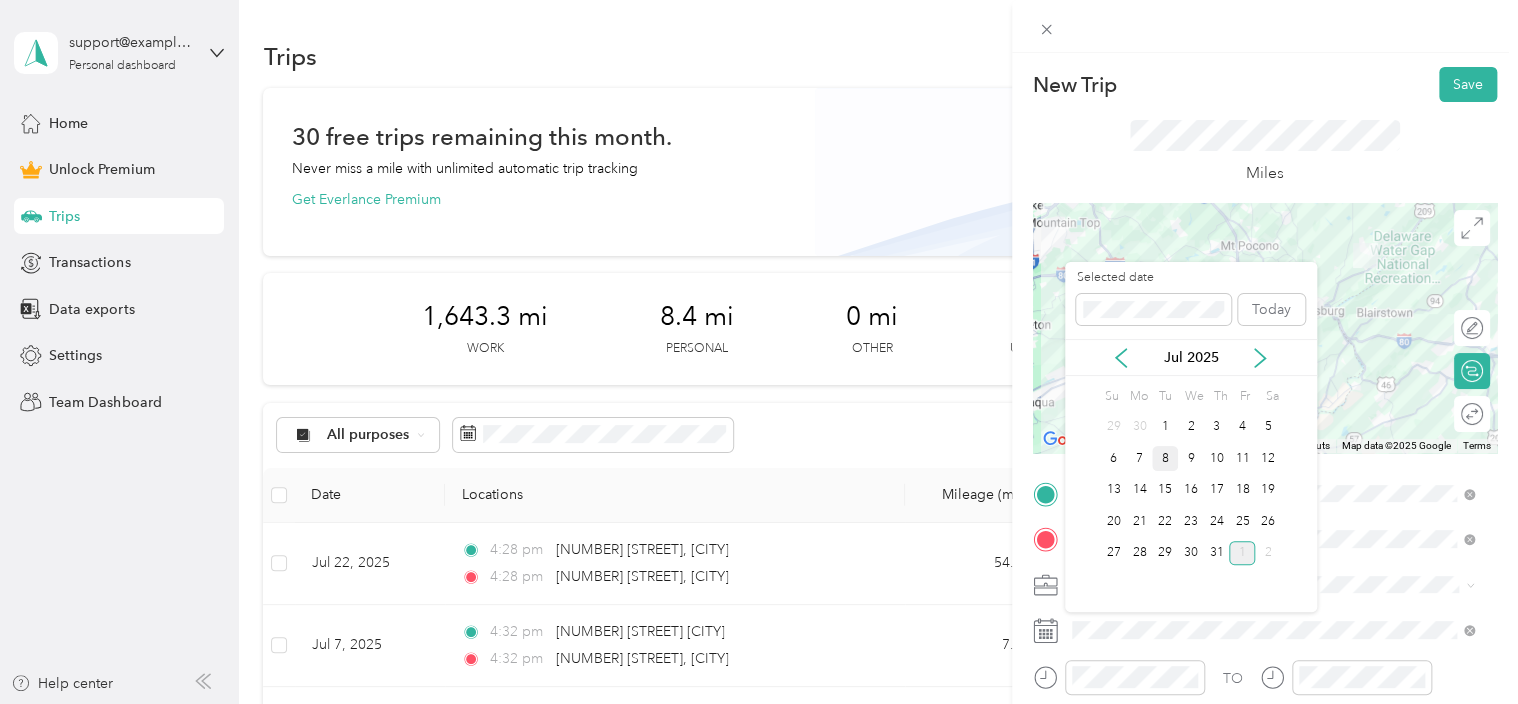 click on "8" at bounding box center [1165, 458] 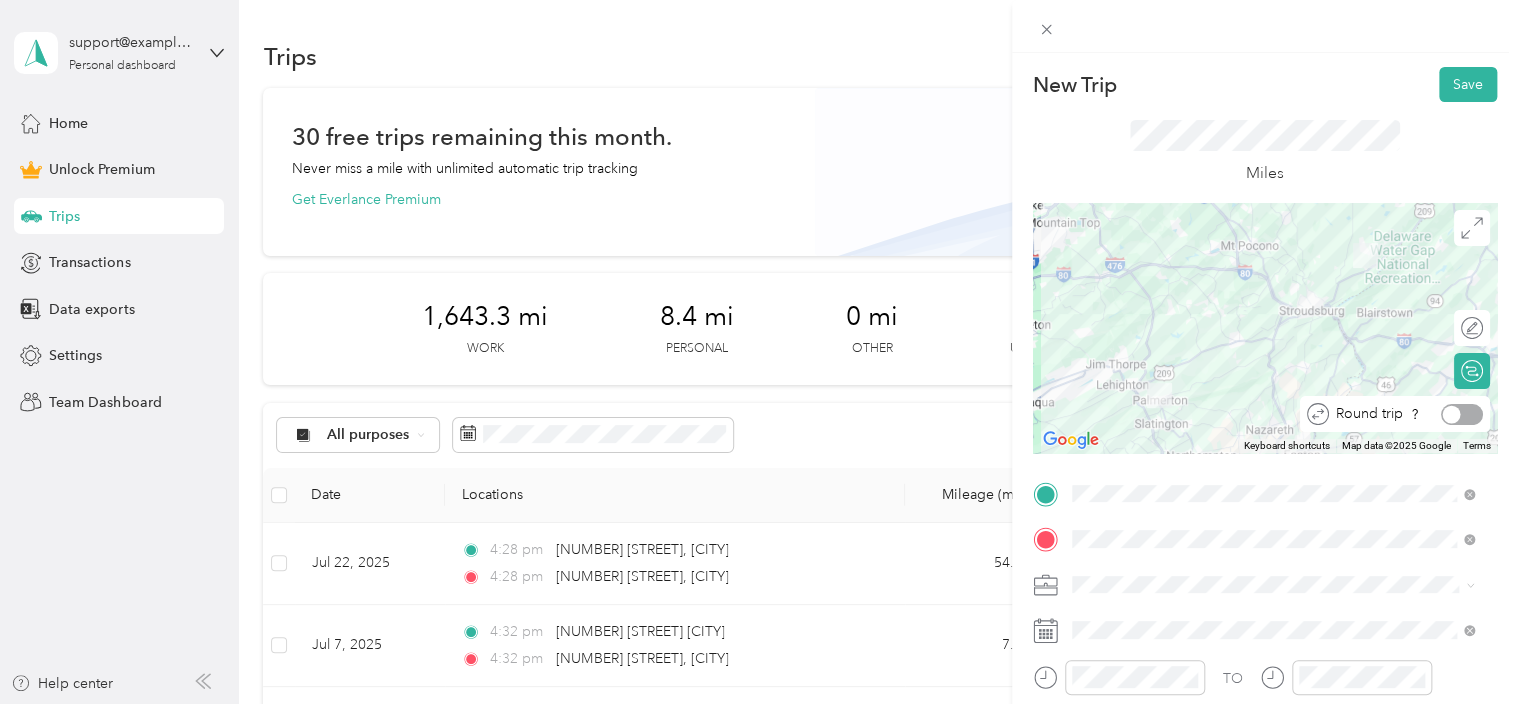 click at bounding box center [1462, 414] 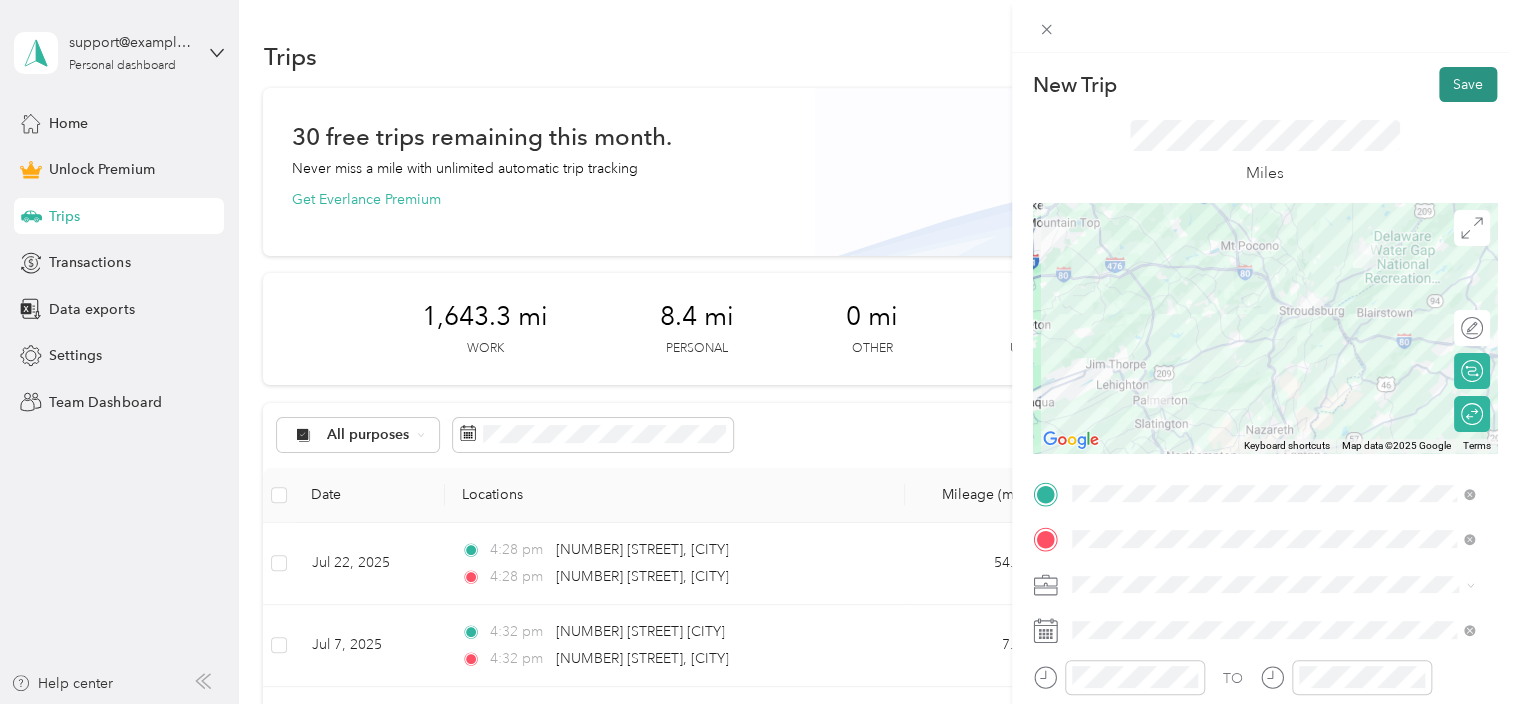 click on "Save" at bounding box center [1468, 84] 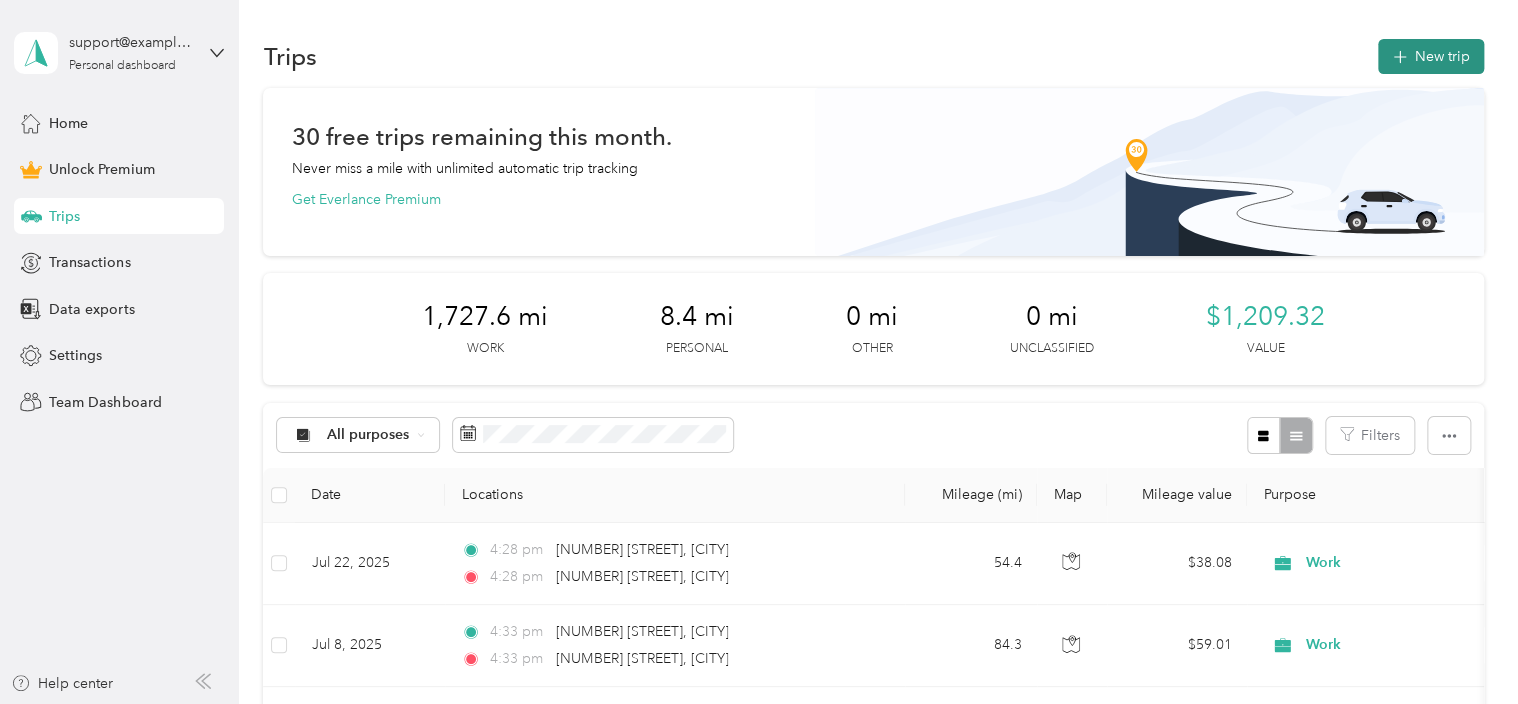 click on "New trip" at bounding box center [1431, 56] 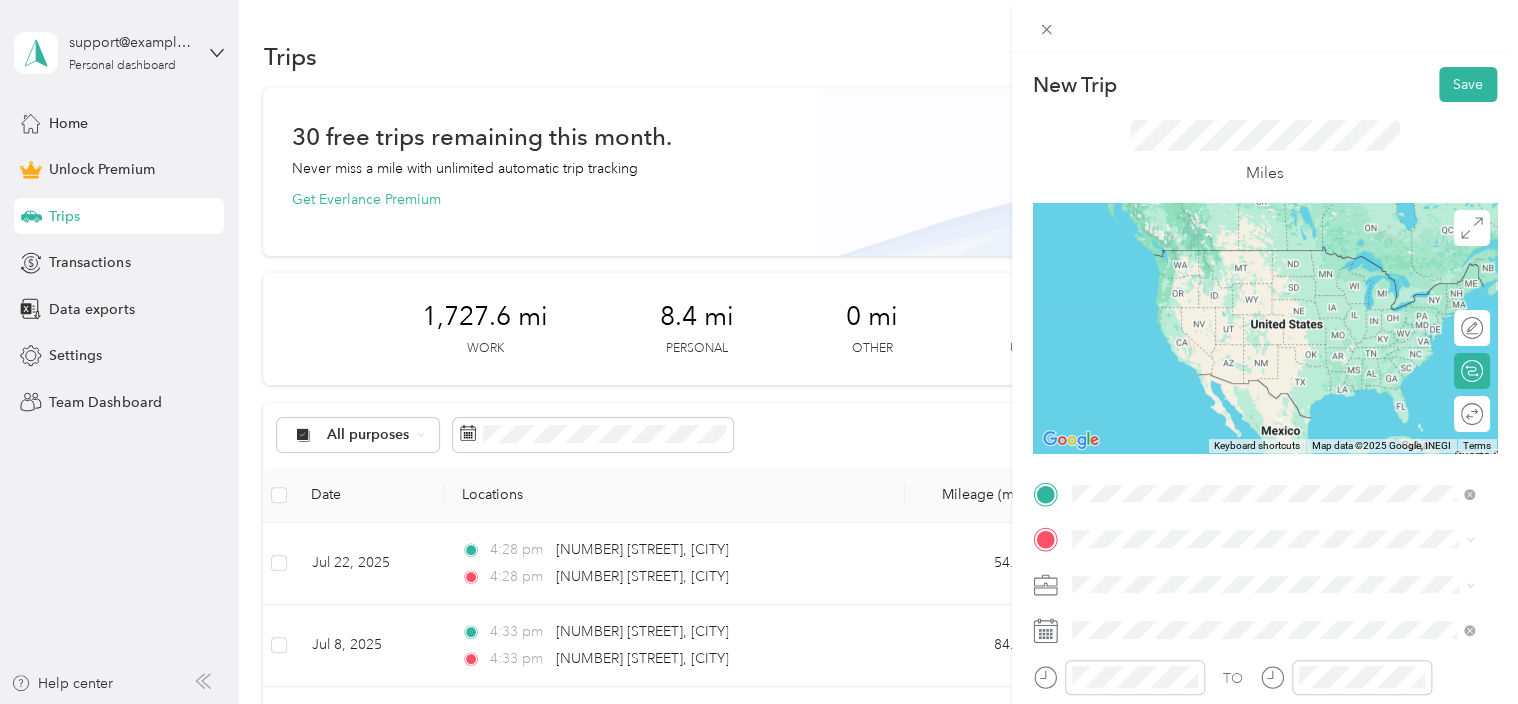 click on "[NUMBER] [STREET]
[CITY], [STATE] [POSTAL_CODE], [COUNTRY]" at bounding box center (1253, 258) 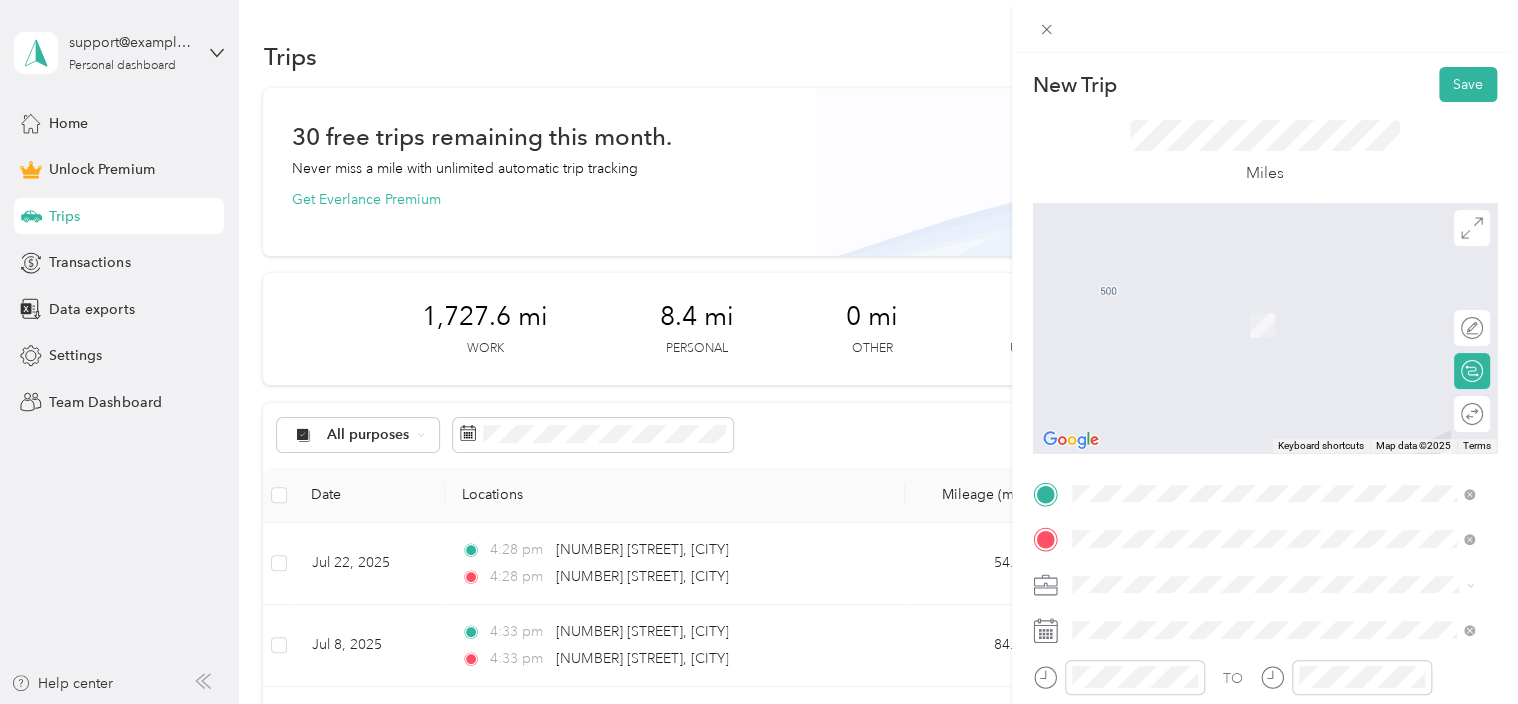 click on "[NUMBER] [STREET]
[CITY], [STATE] [POSTAL_CODE], [COUNTRY]" at bounding box center [1253, 304] 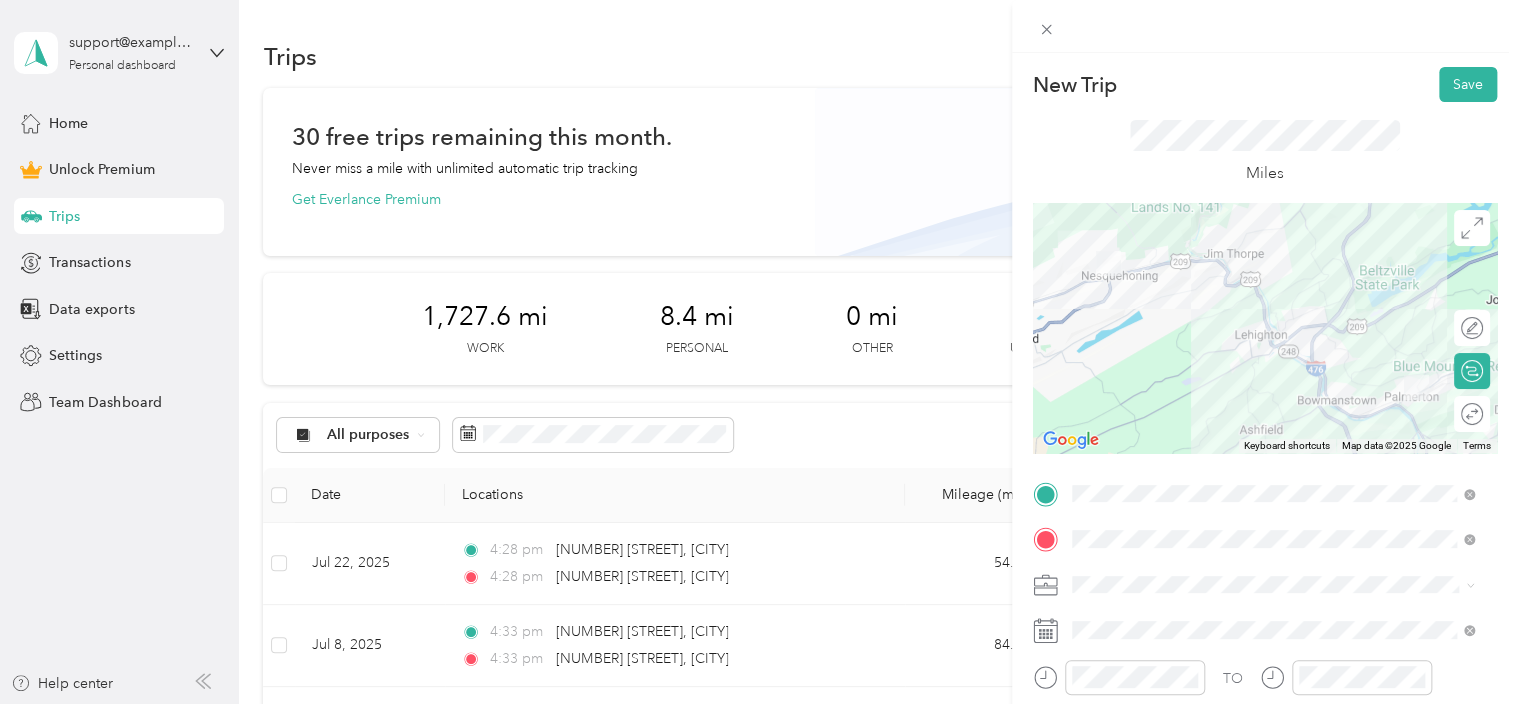 click on "Work" at bounding box center [1273, 337] 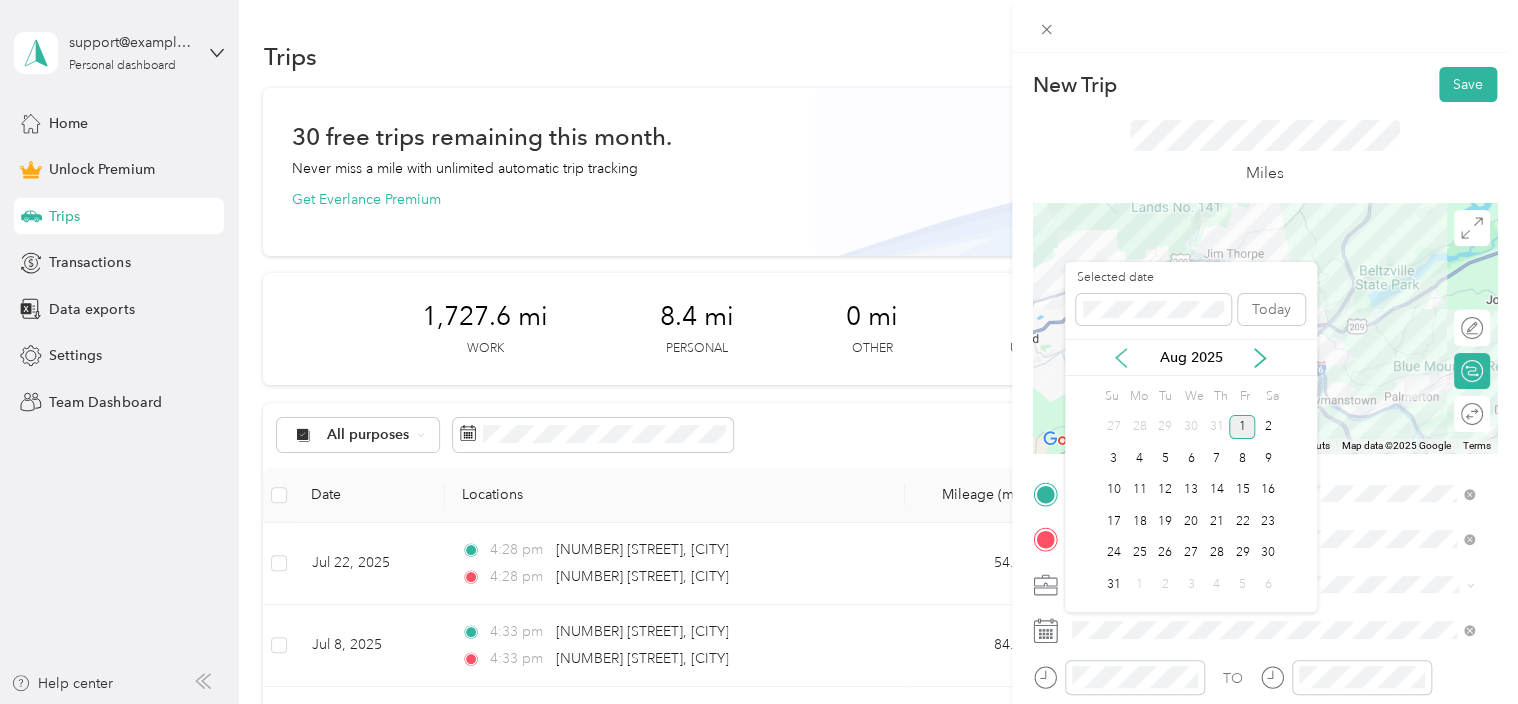 click 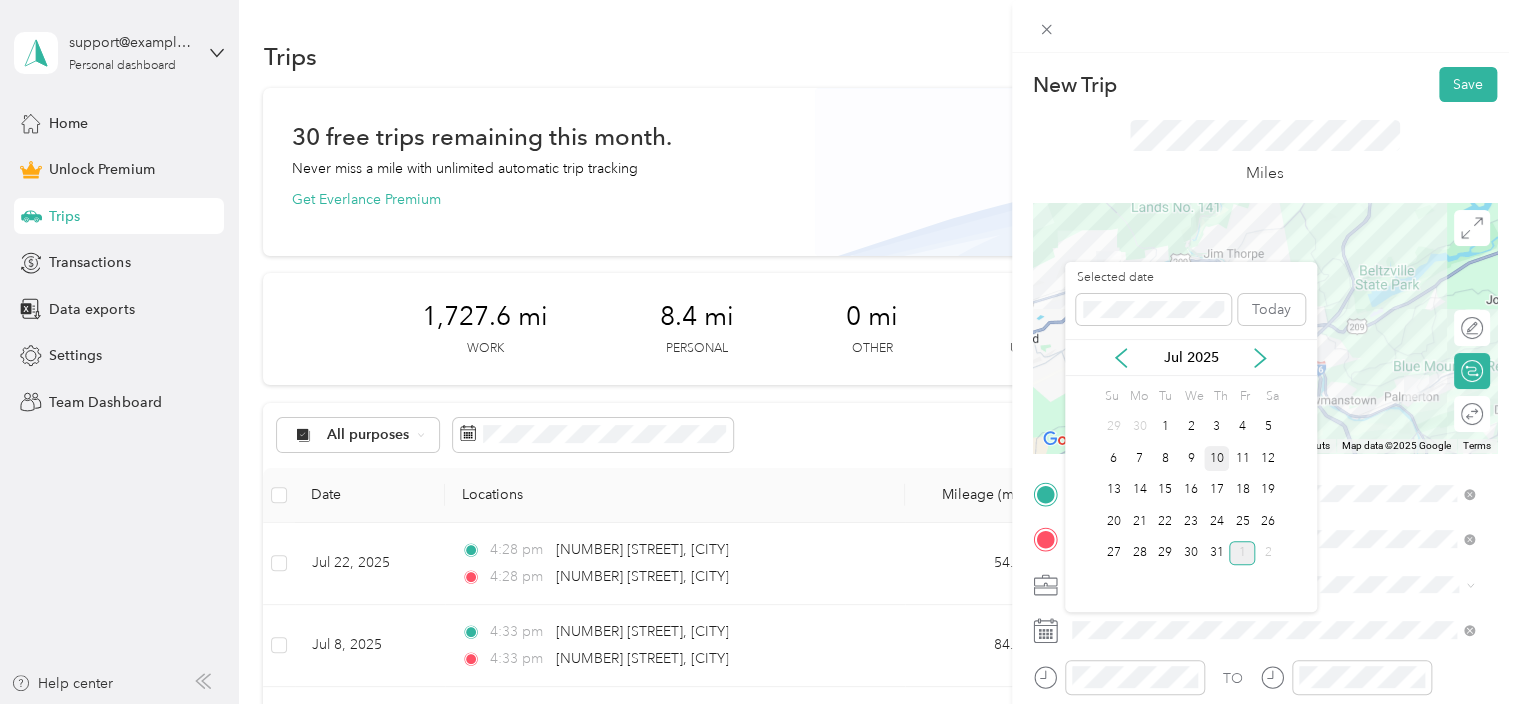 click on "10" at bounding box center [1217, 458] 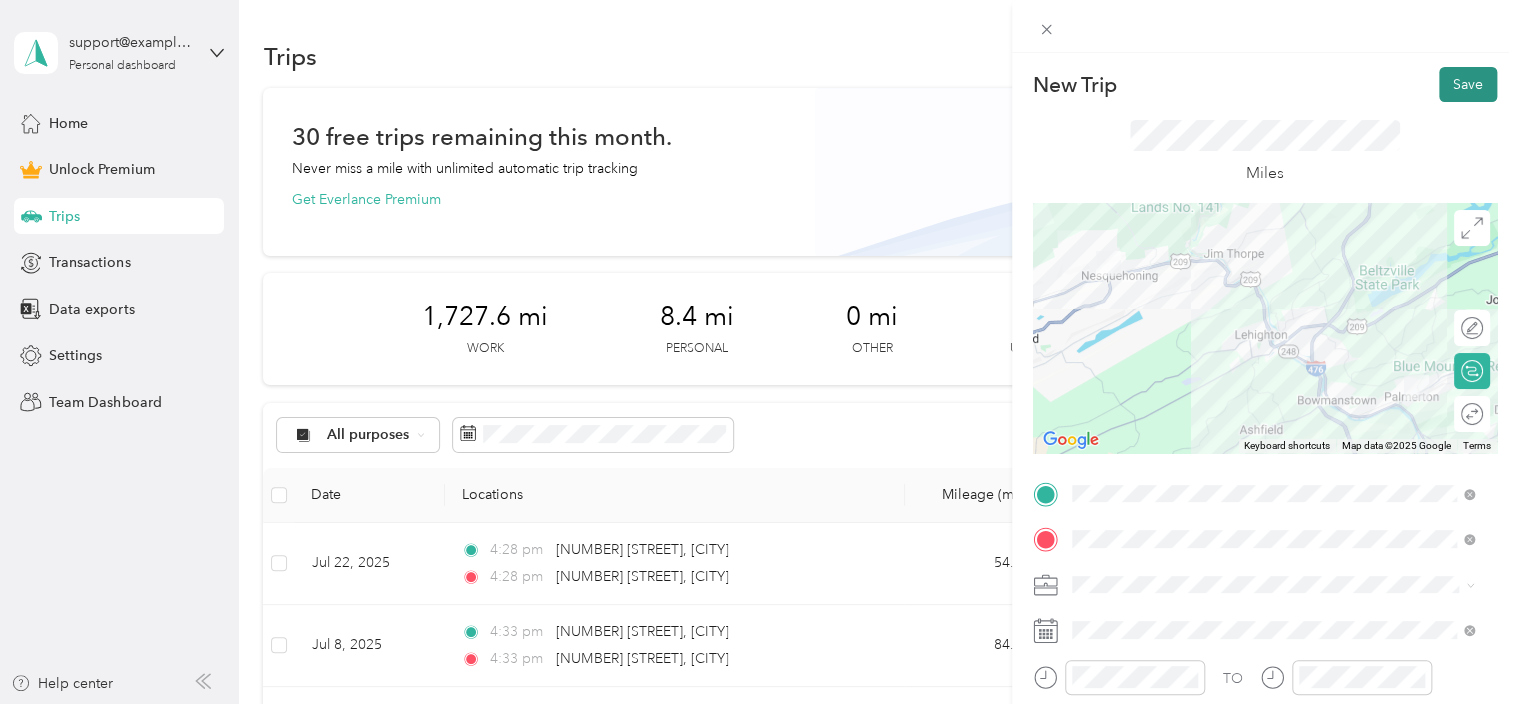 click on "Save" at bounding box center (1468, 84) 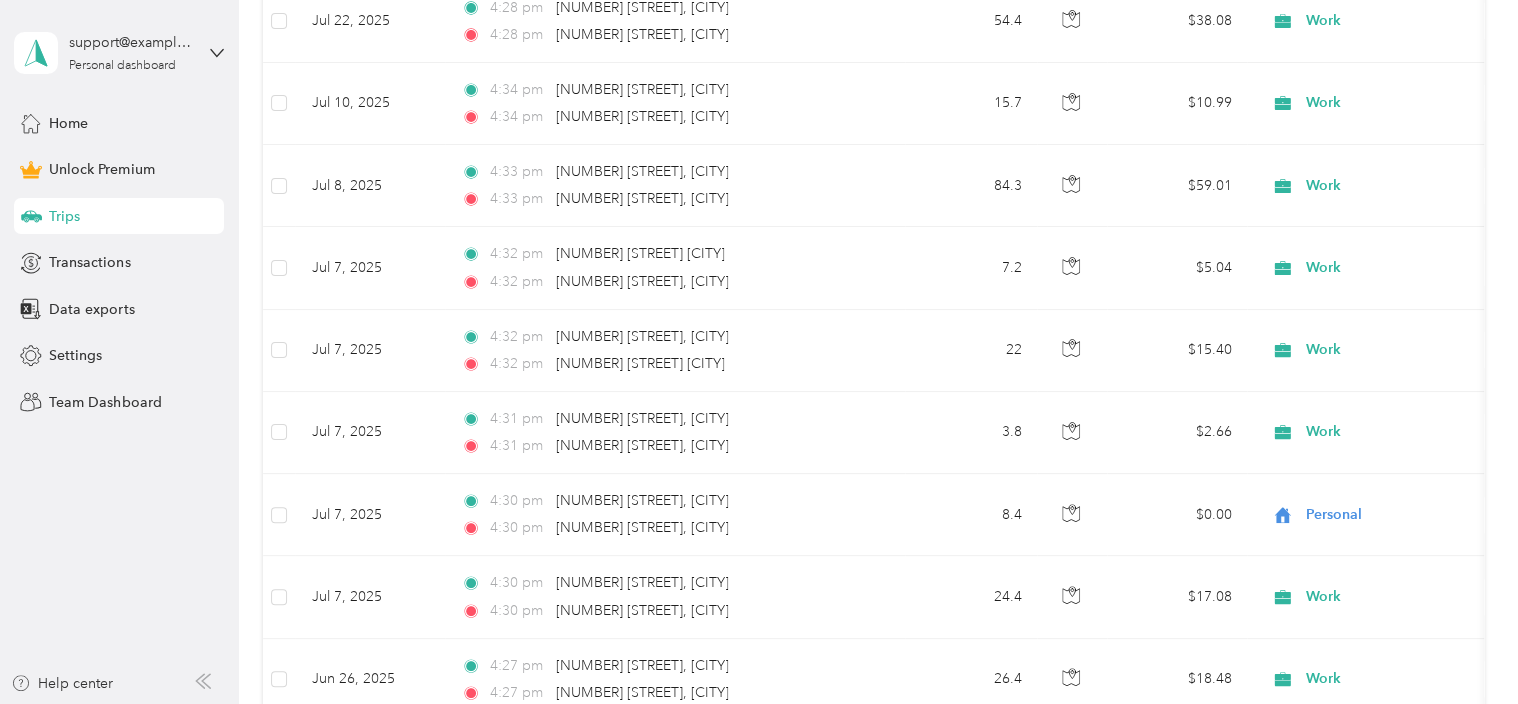 scroll, scrollTop: 517, scrollLeft: 0, axis: vertical 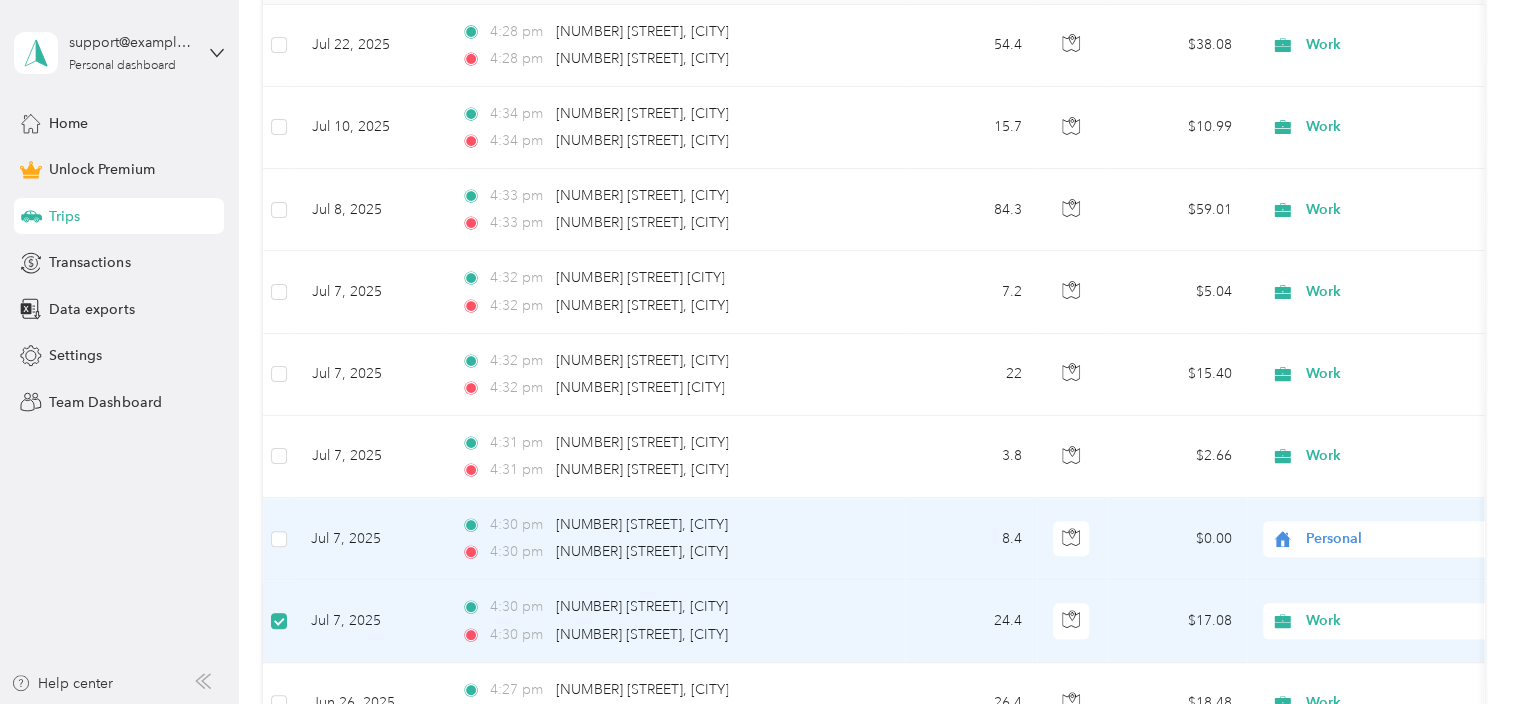 click at bounding box center (279, 539) 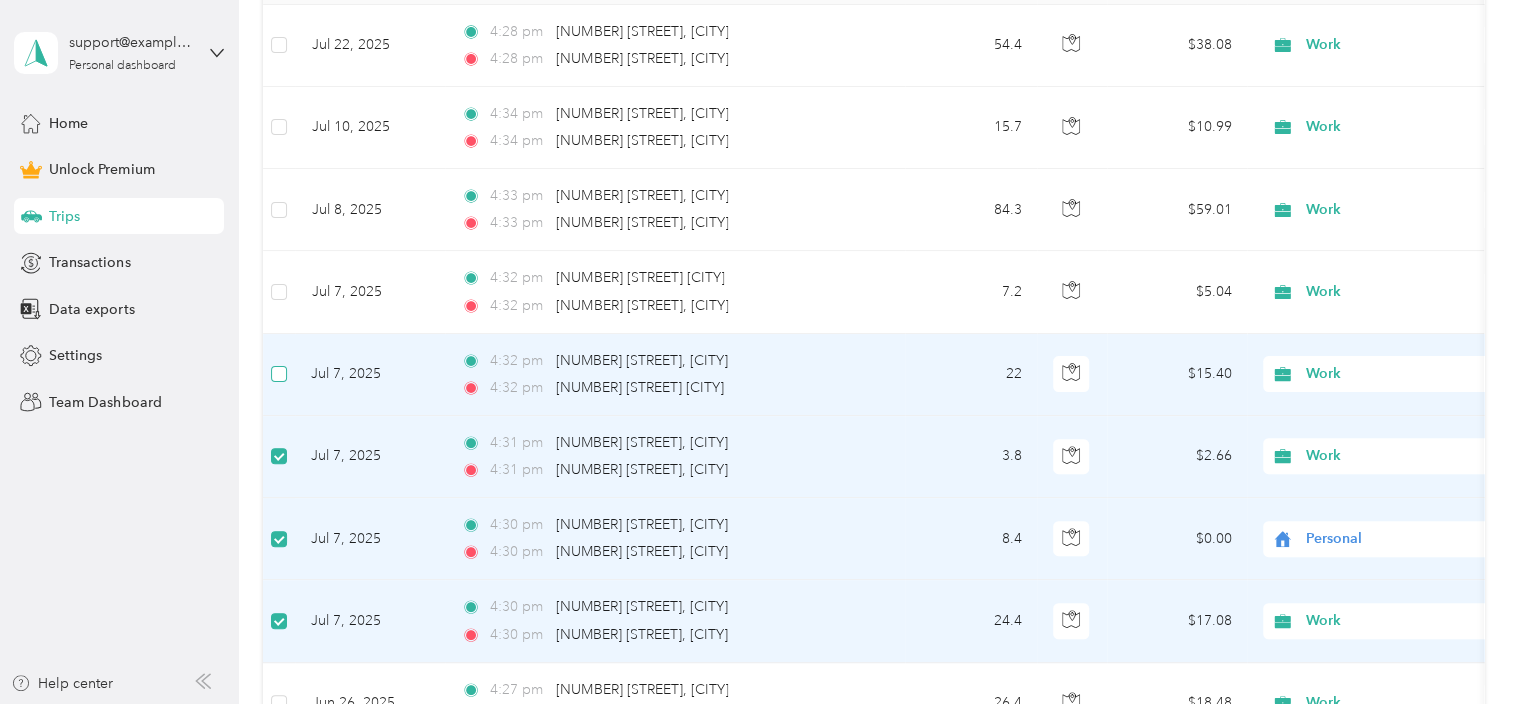 click at bounding box center (279, 374) 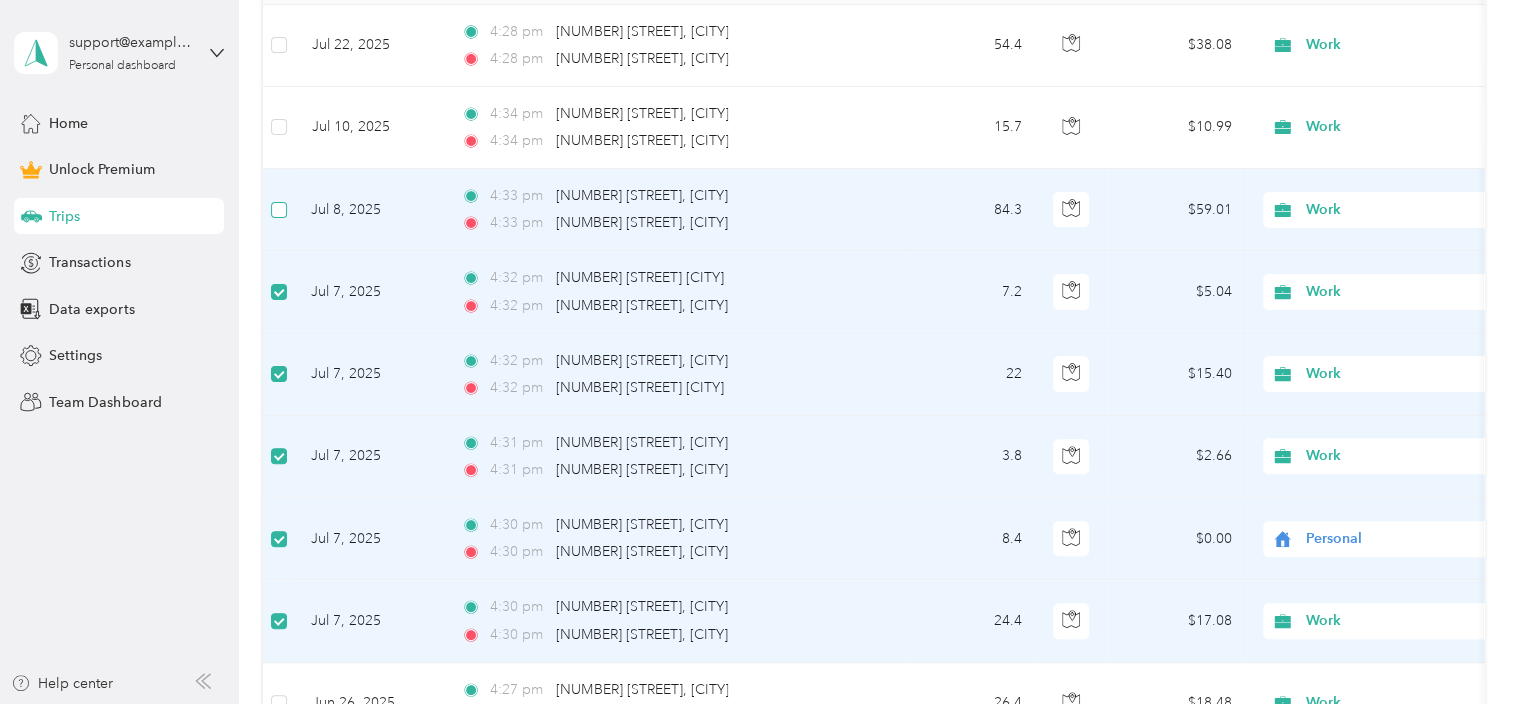 click at bounding box center [279, 210] 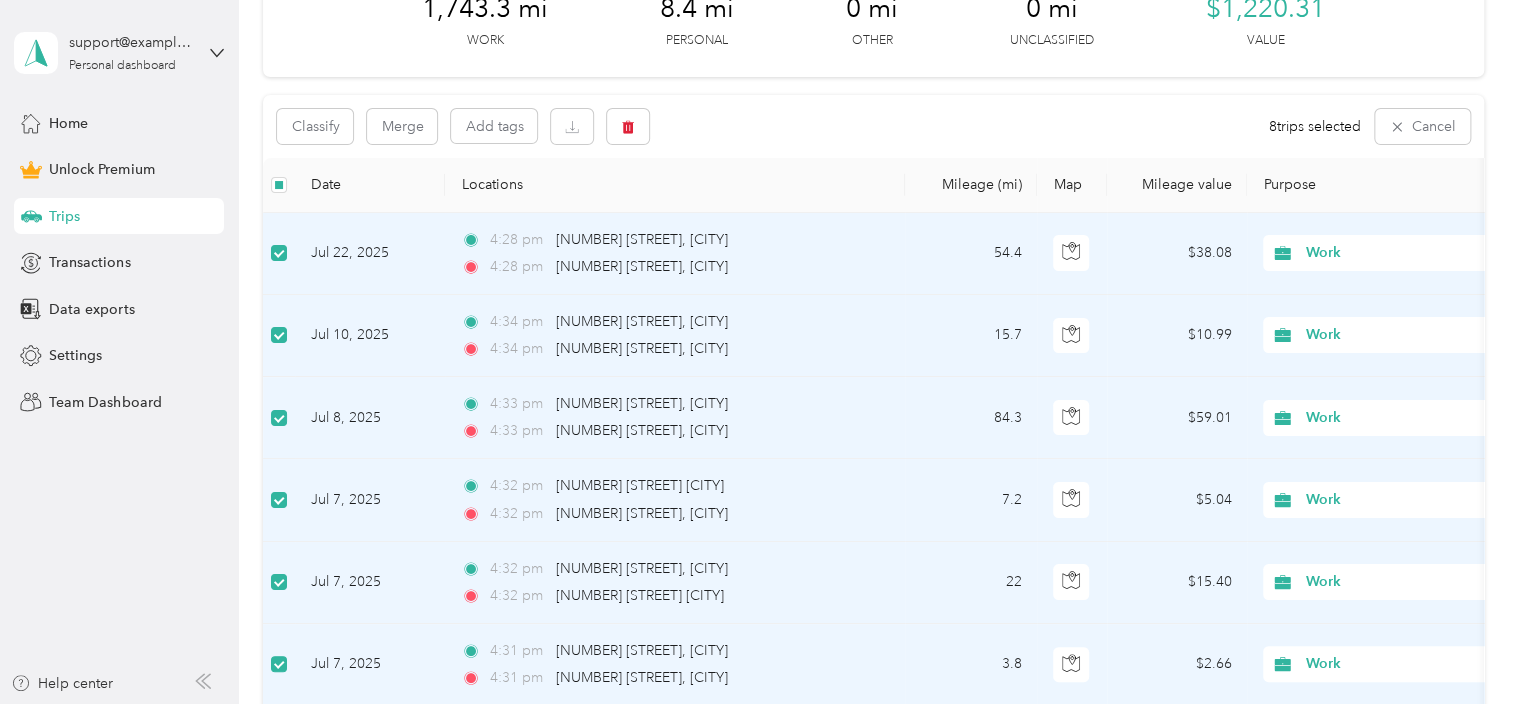 scroll, scrollTop: 262, scrollLeft: 0, axis: vertical 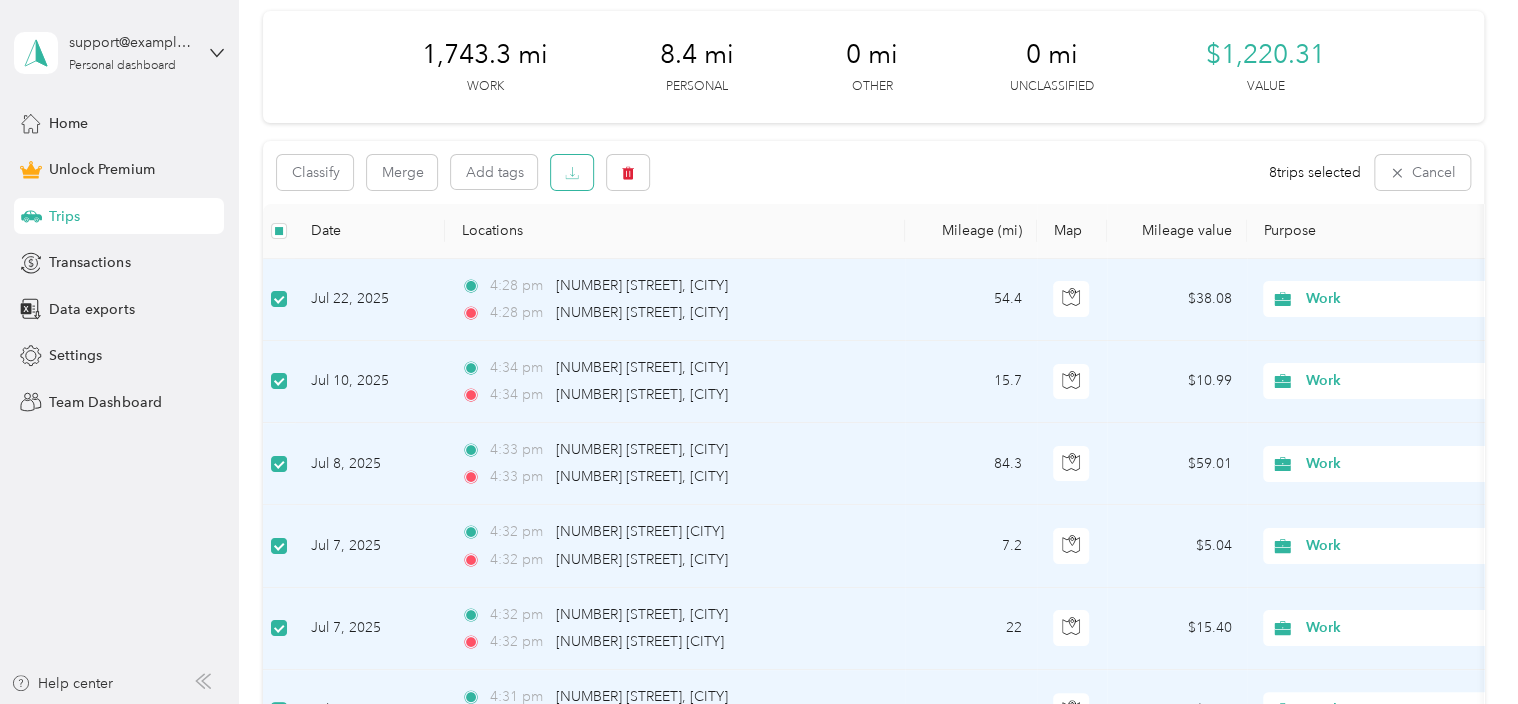 click at bounding box center (572, 172) 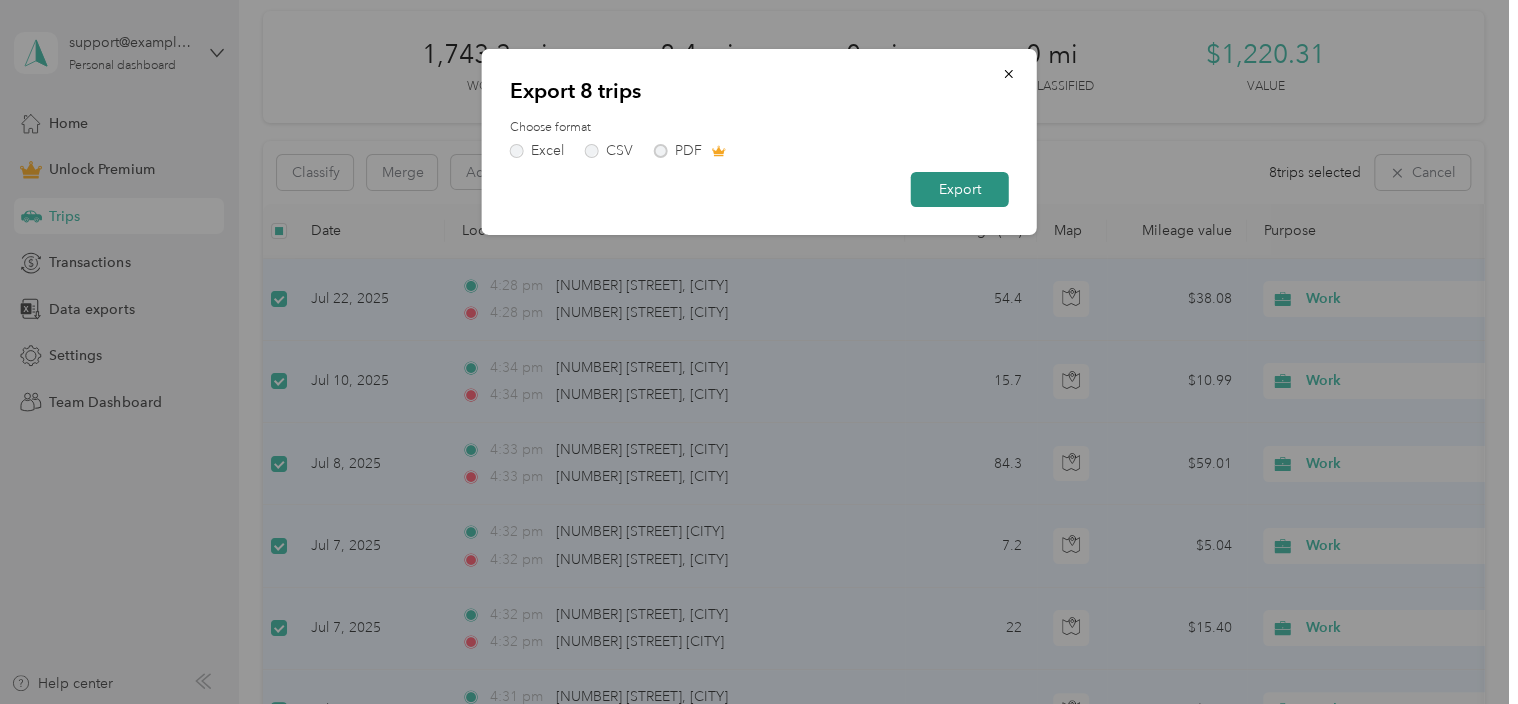 click on "Export" at bounding box center [960, 189] 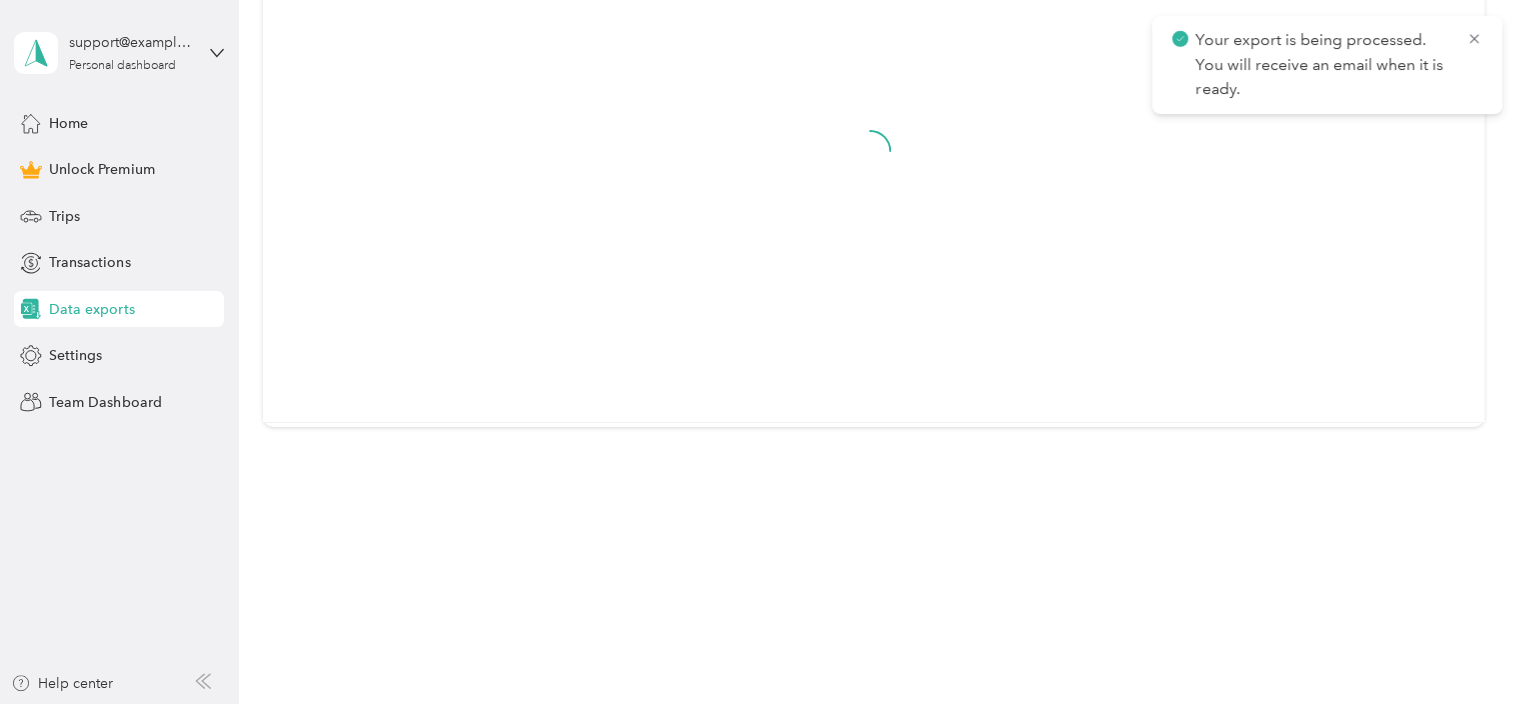 scroll, scrollTop: 261, scrollLeft: 0, axis: vertical 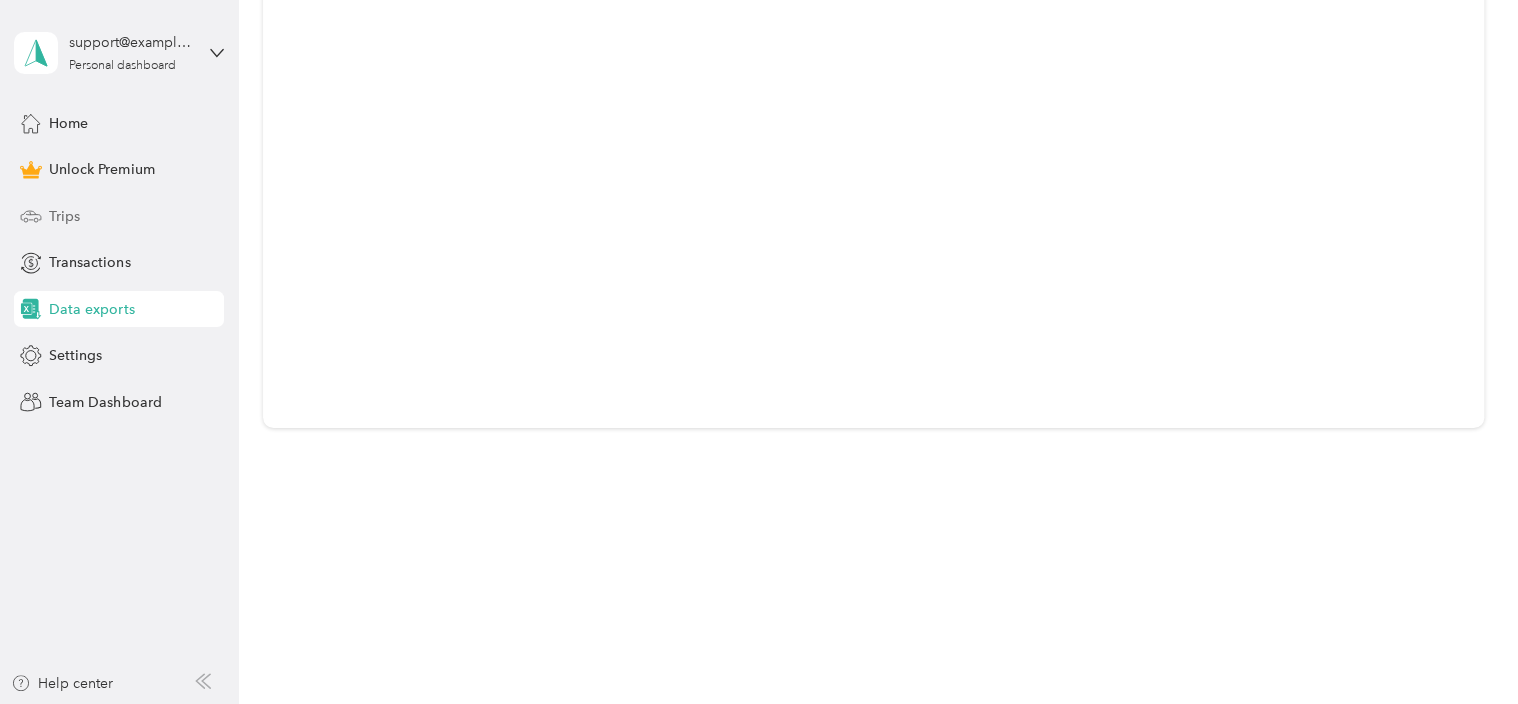 click on "Trips" at bounding box center (64, 216) 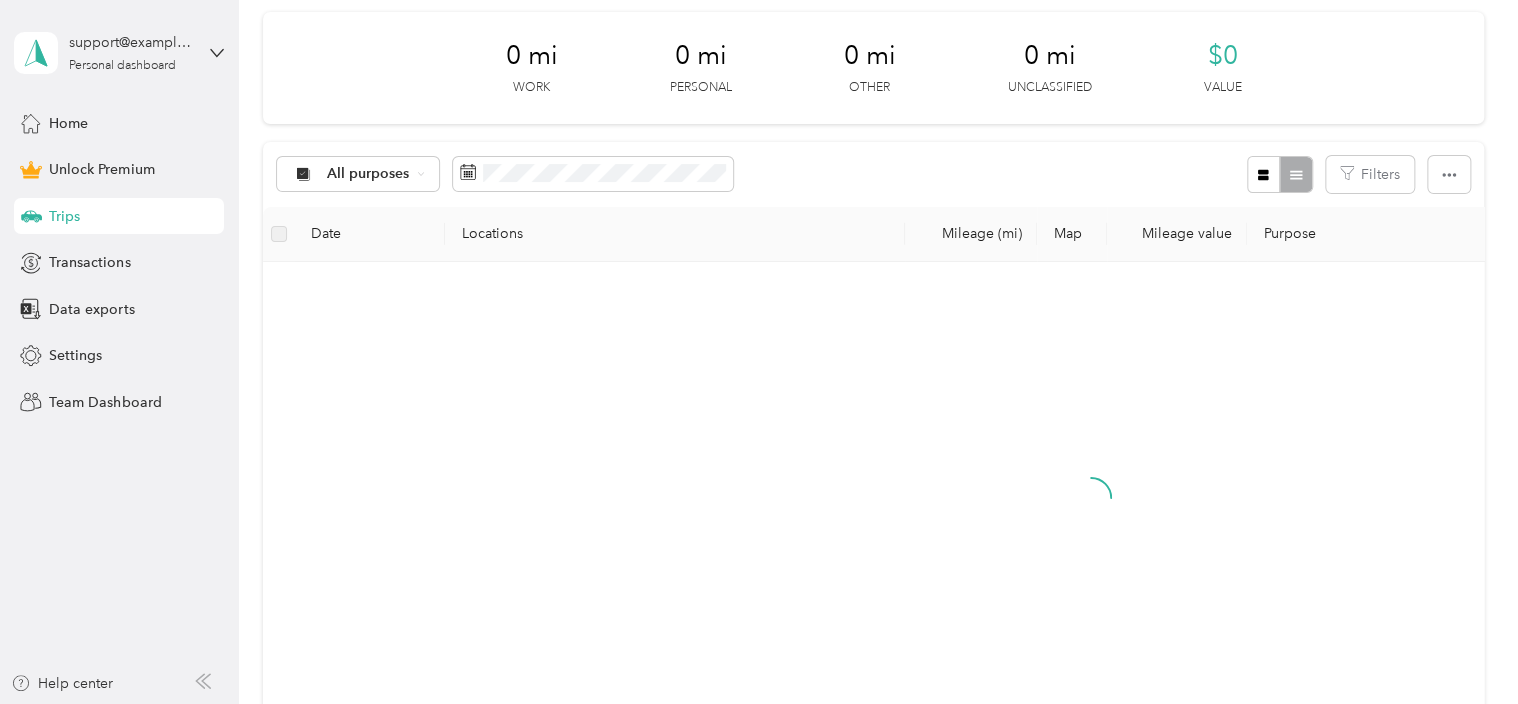 scroll, scrollTop: 262, scrollLeft: 0, axis: vertical 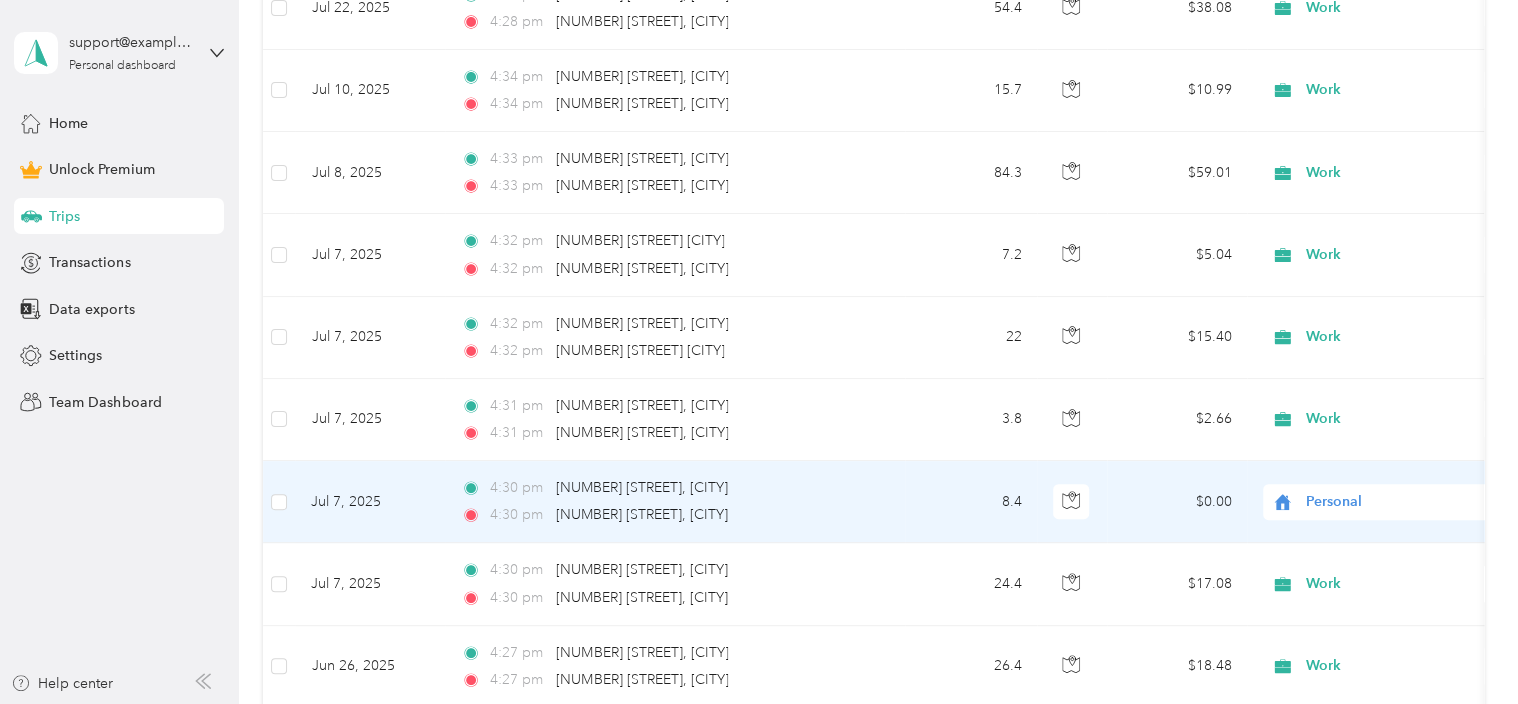 click on "Personal" at bounding box center [1397, 502] 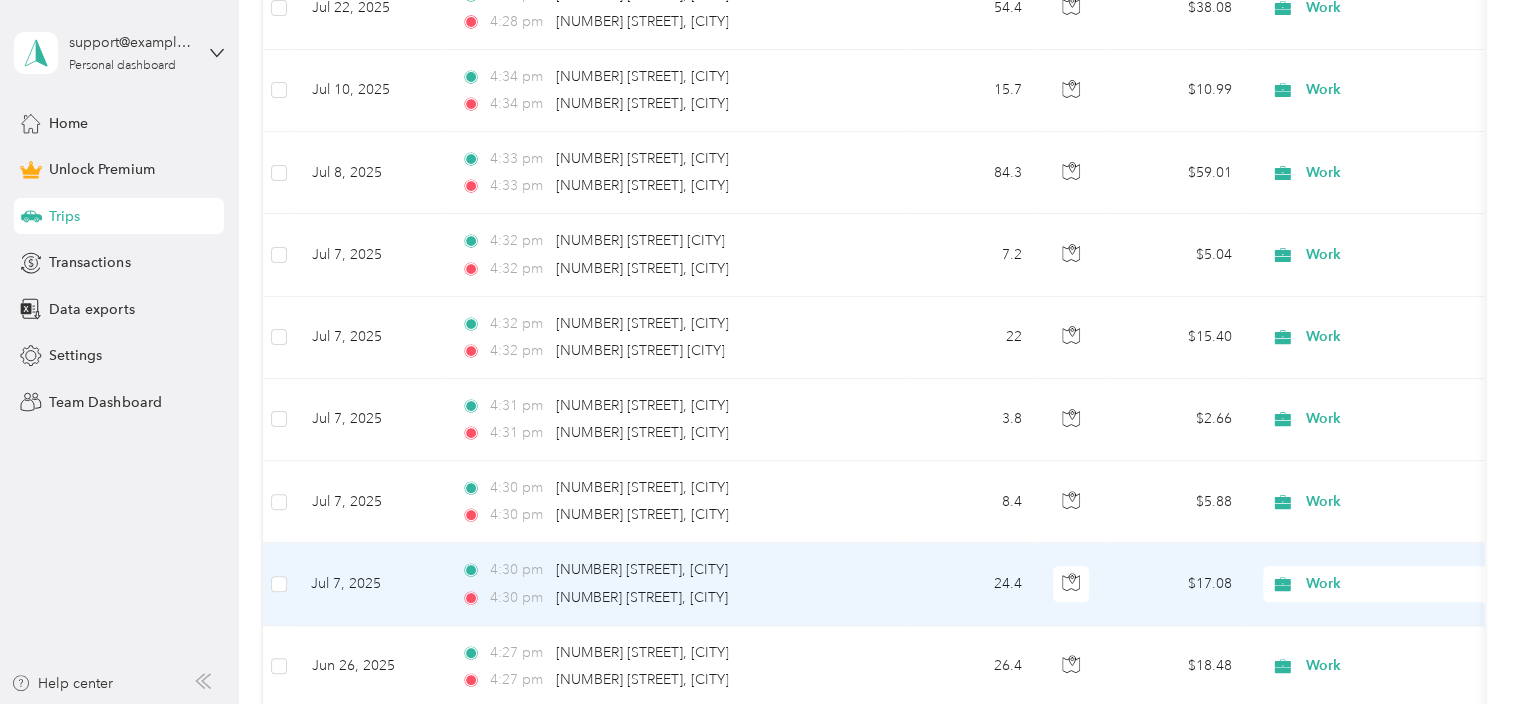 scroll, scrollTop: 553, scrollLeft: 0, axis: vertical 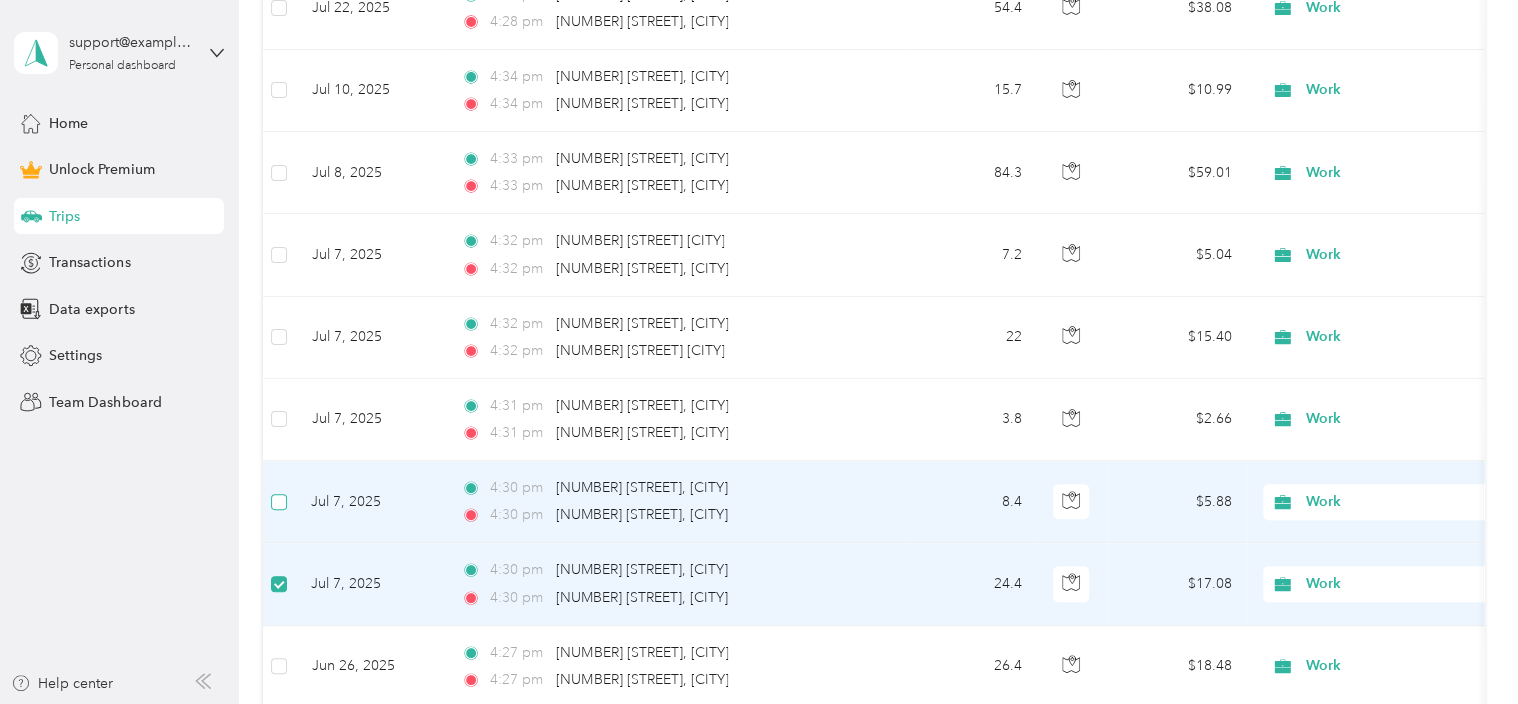click at bounding box center [279, 502] 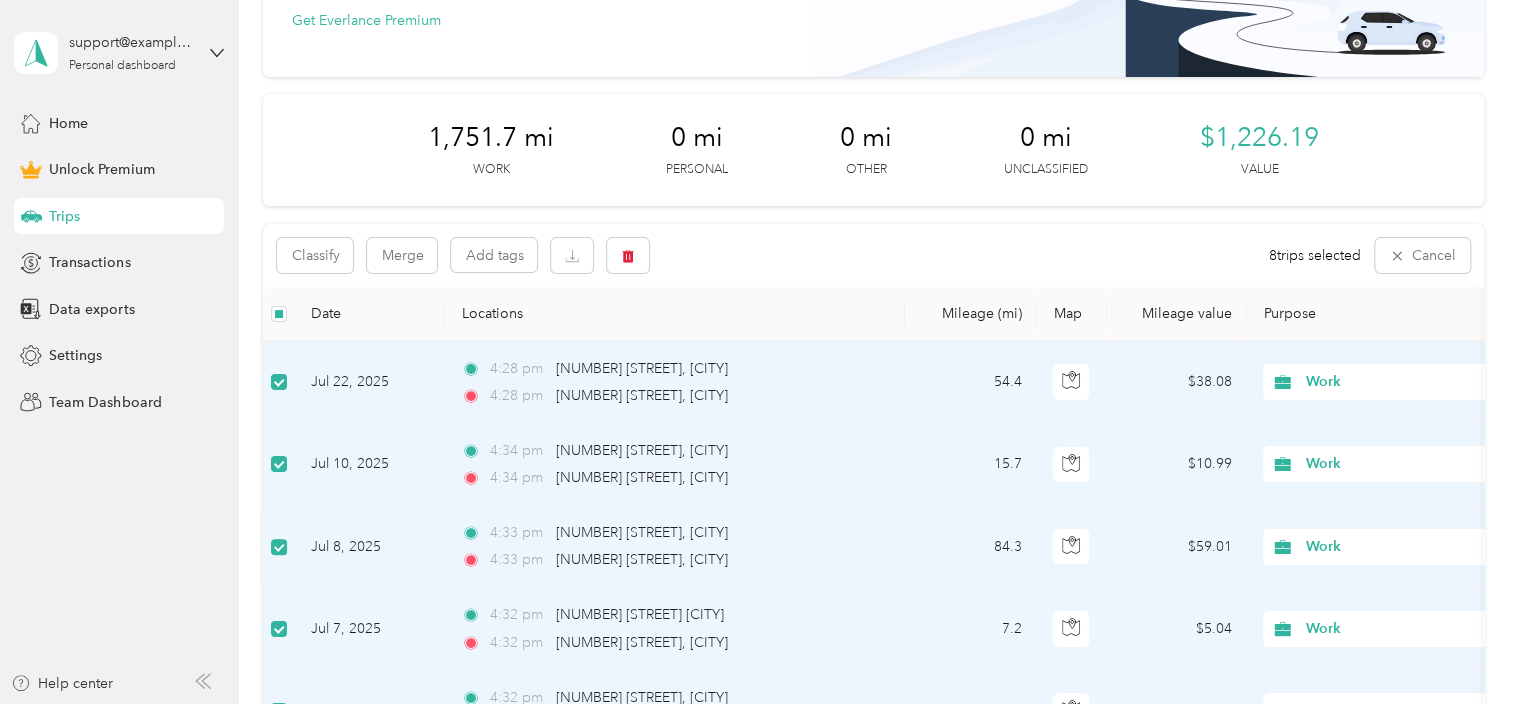 scroll, scrollTop: 172, scrollLeft: 0, axis: vertical 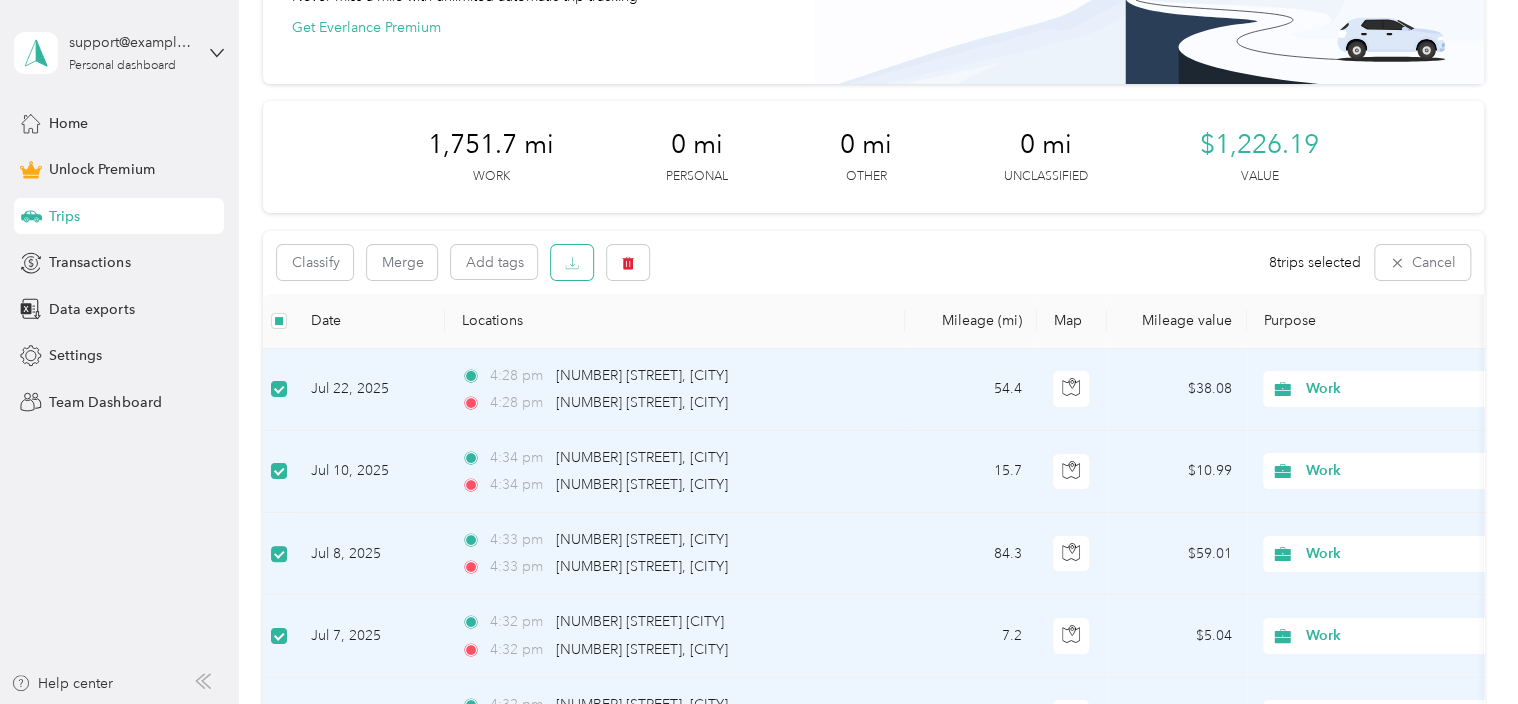 click 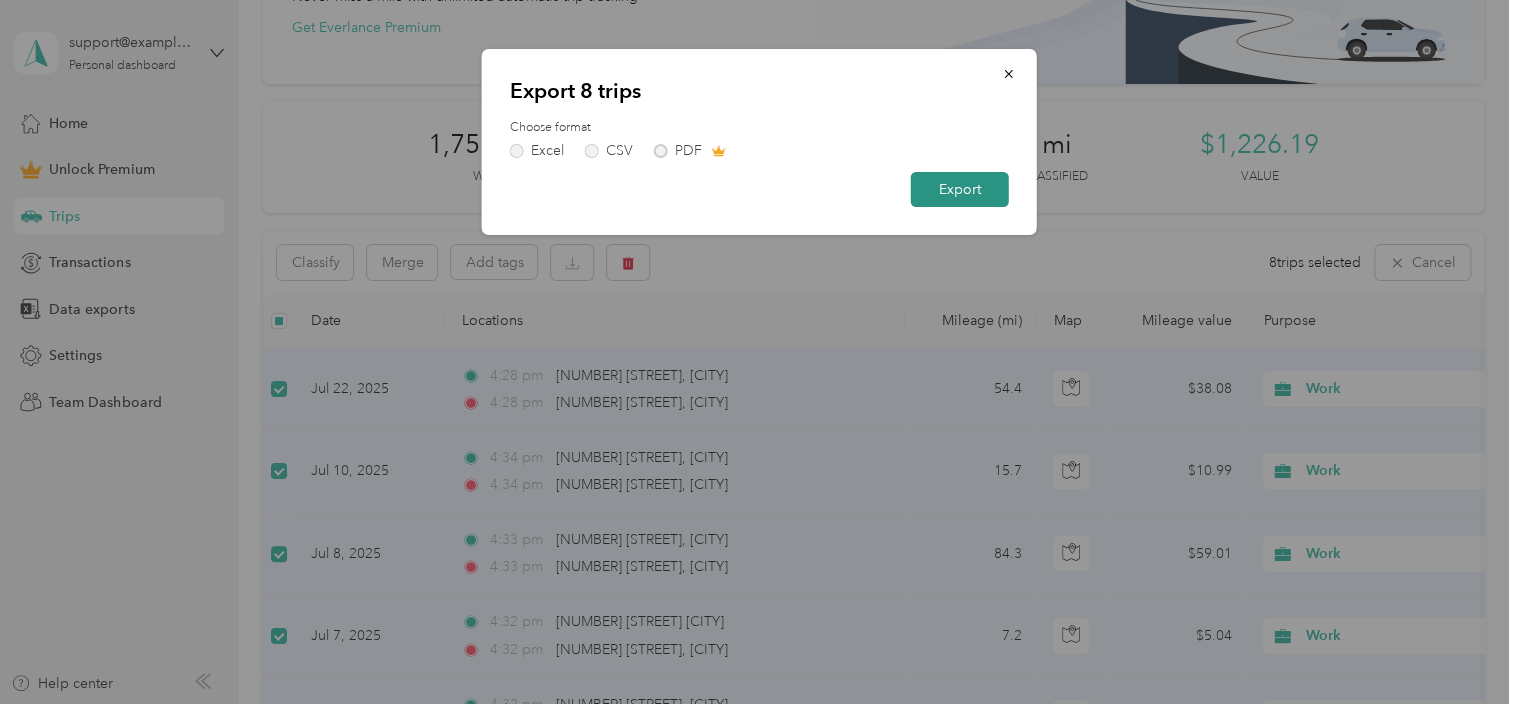 click on "Export" at bounding box center (960, 189) 